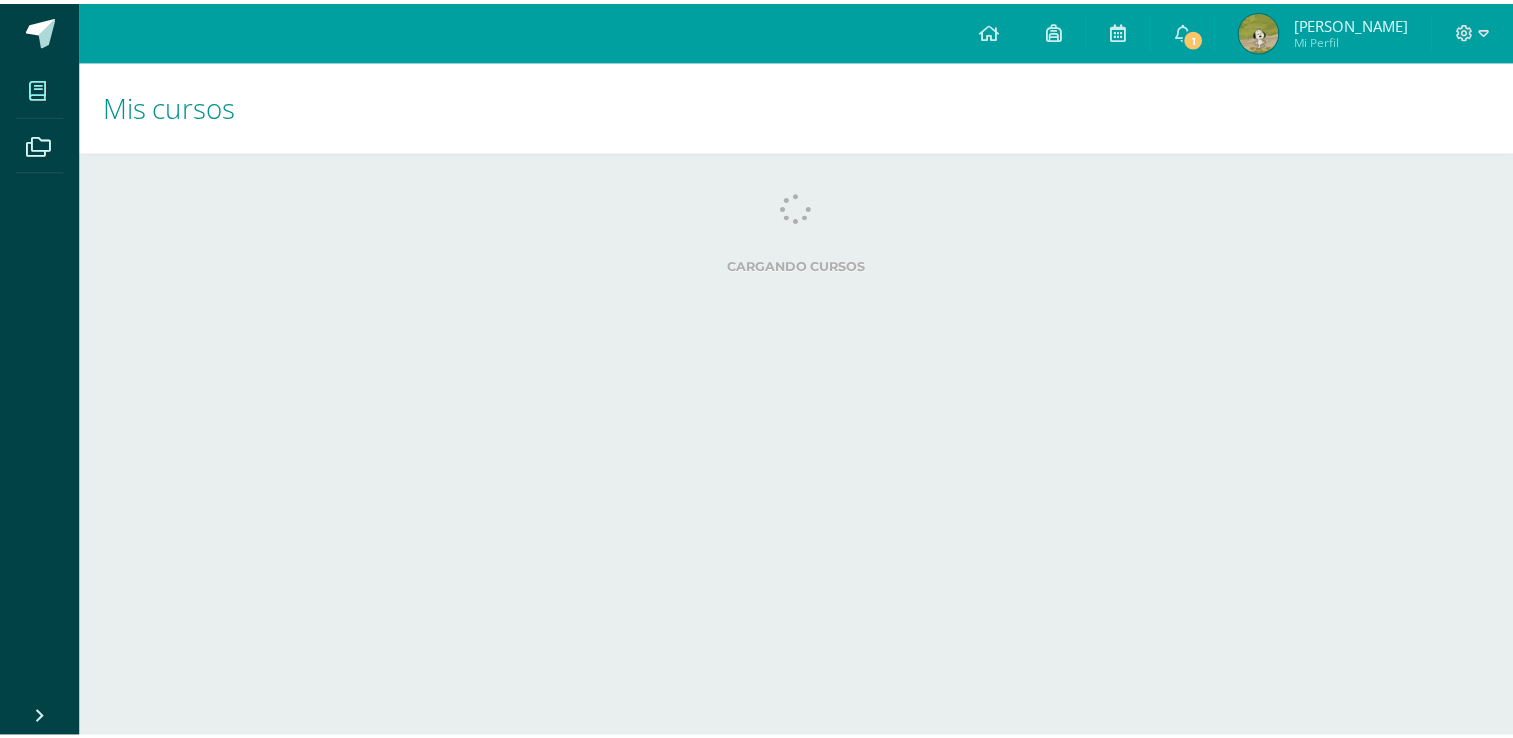 scroll, scrollTop: 0, scrollLeft: 0, axis: both 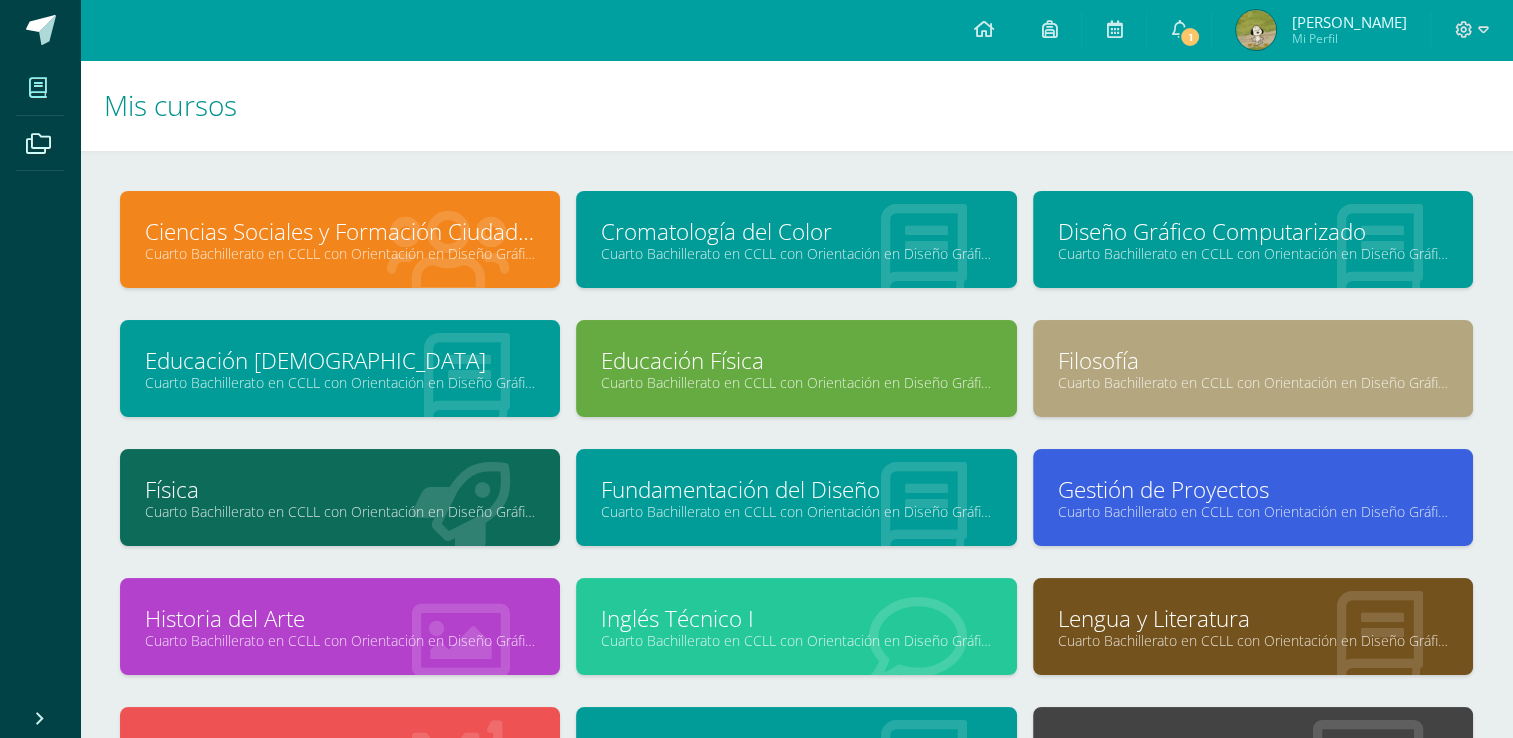 click on "1" at bounding box center (1179, 30) 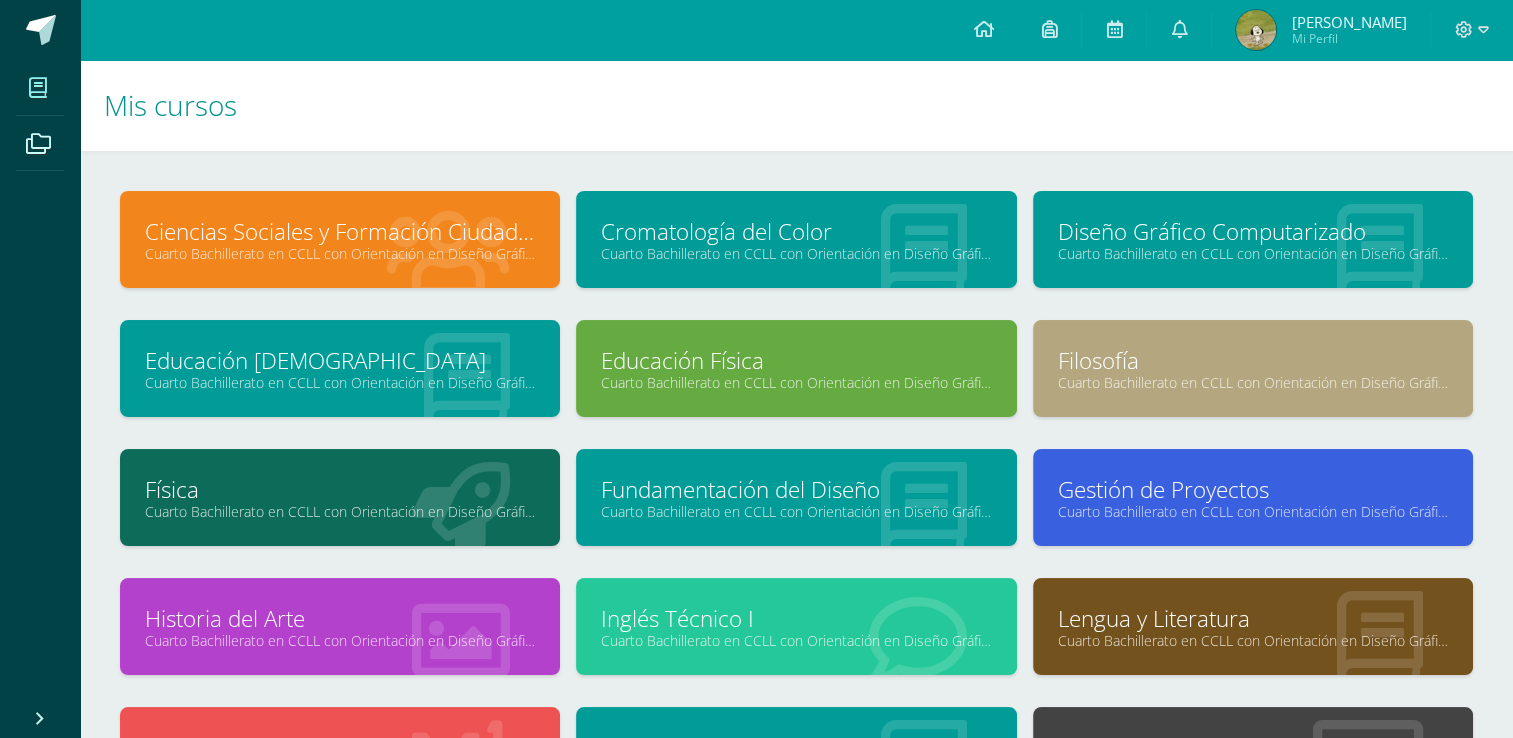 click on "Mis cursos" at bounding box center (796, 105) 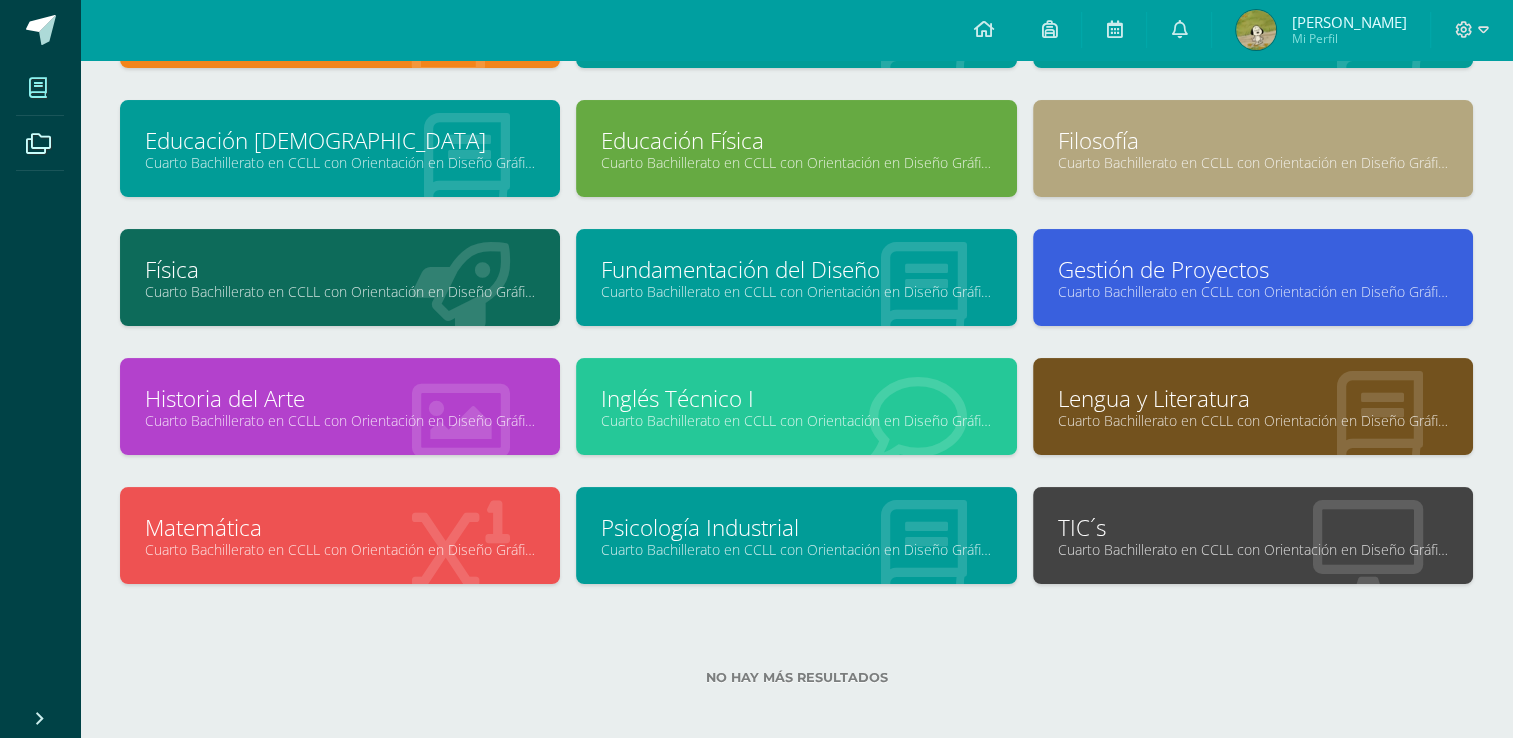scroll, scrollTop: 219, scrollLeft: 0, axis: vertical 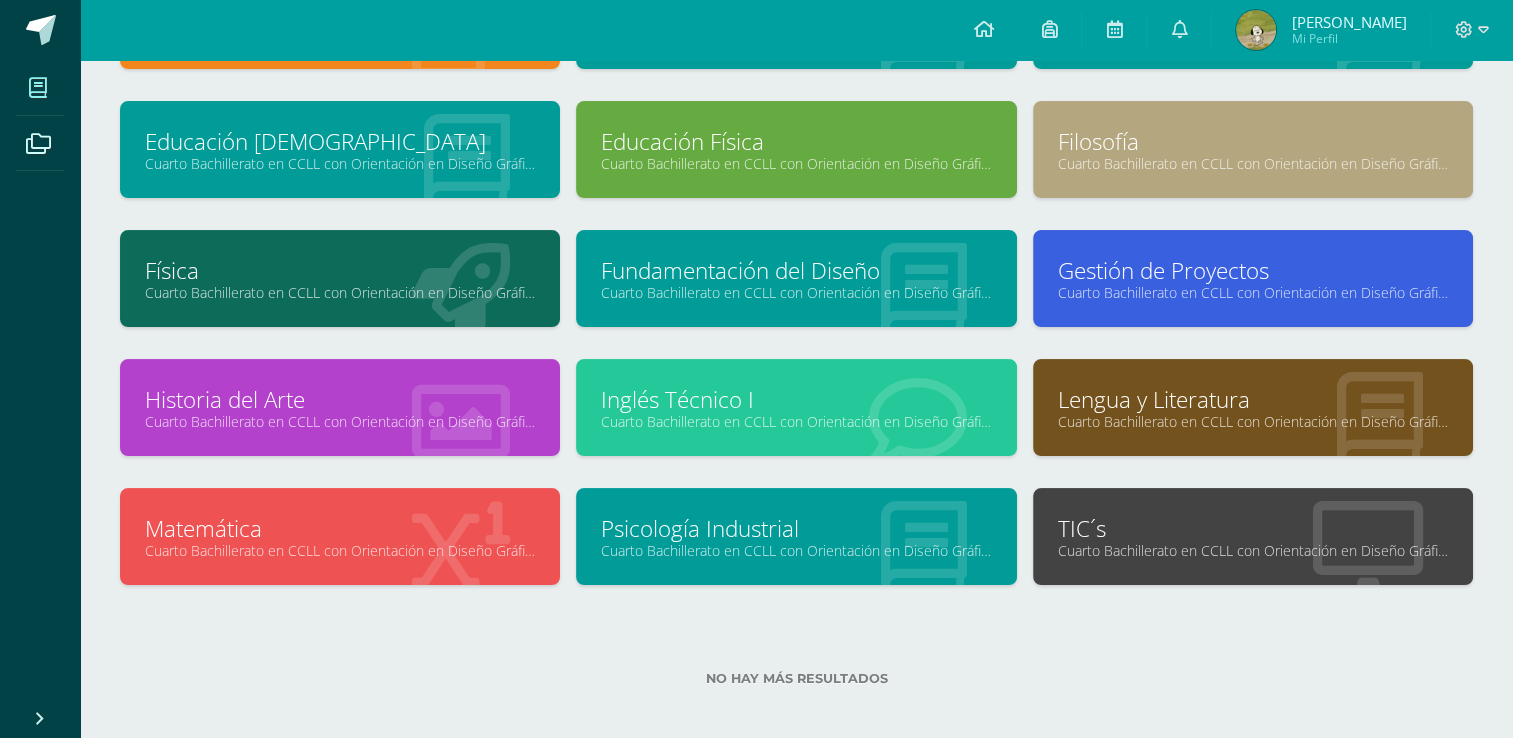 click on "Cuarto Bachillerato en CCLL con Orientación en Diseño Gráfico "A"" at bounding box center (1253, 292) 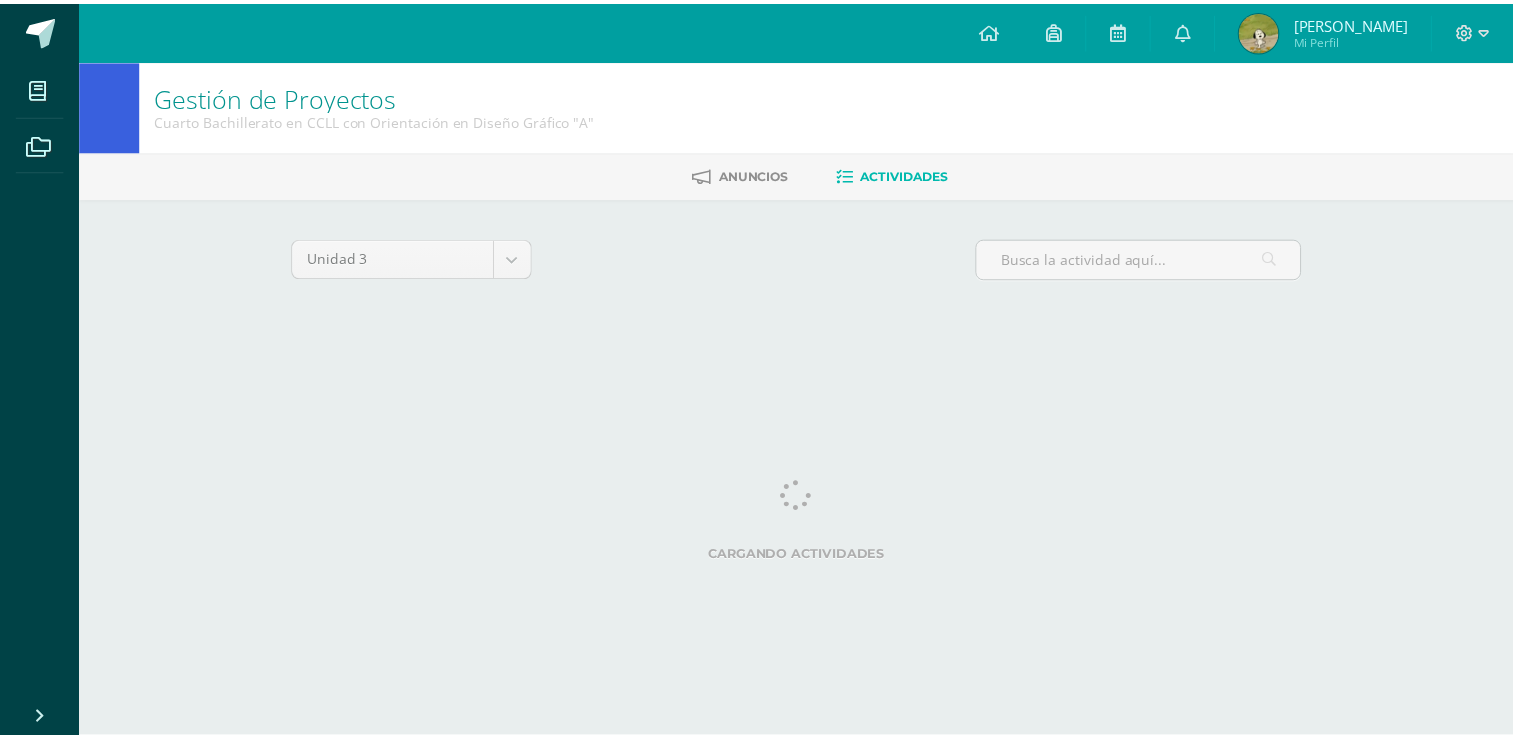 scroll, scrollTop: 0, scrollLeft: 0, axis: both 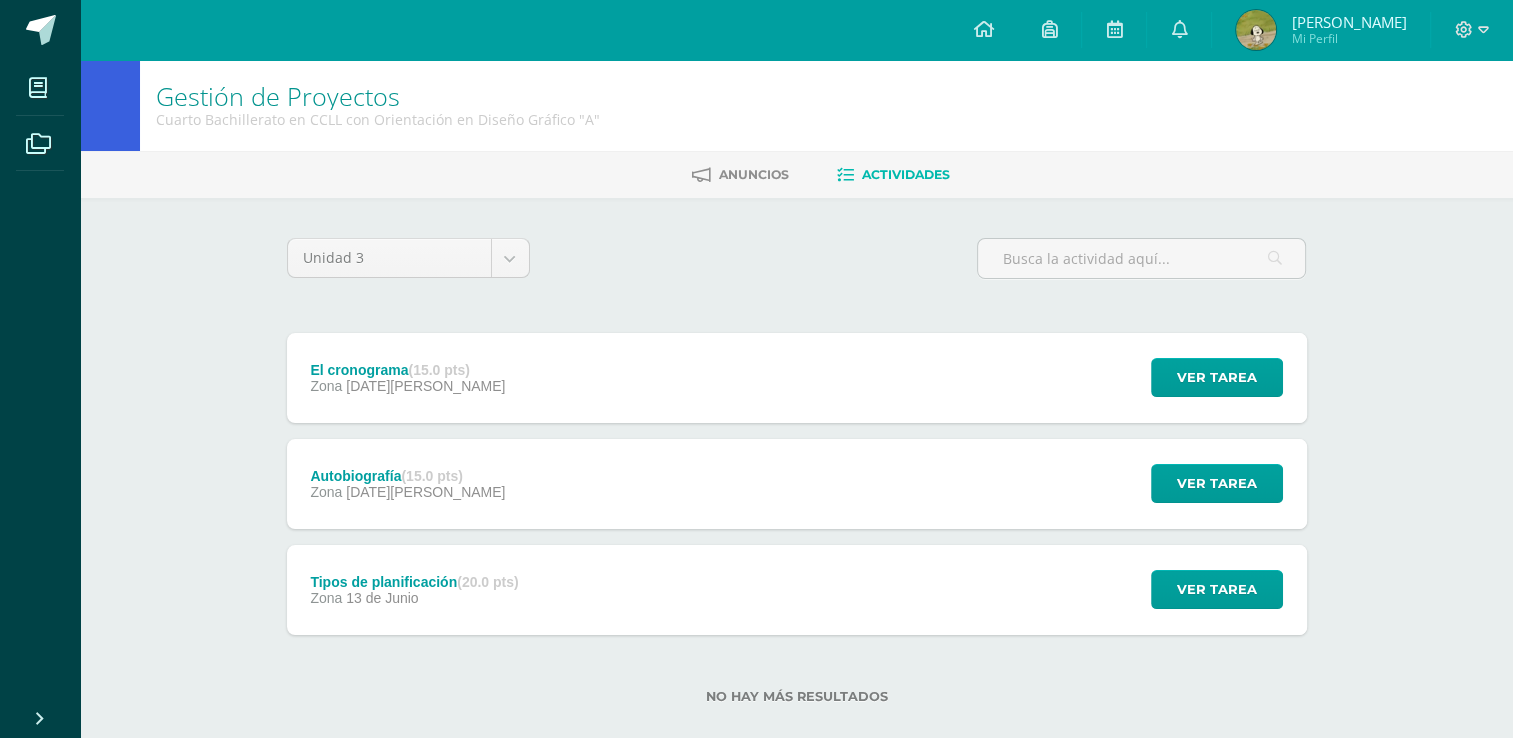 click on "Tipos de planificación  (20.0 pts)
Zona
13 de Junio
Ver tarea
Tipos de planificación
Gestión de Proyectos
Cargando contenido" at bounding box center (797, 590) 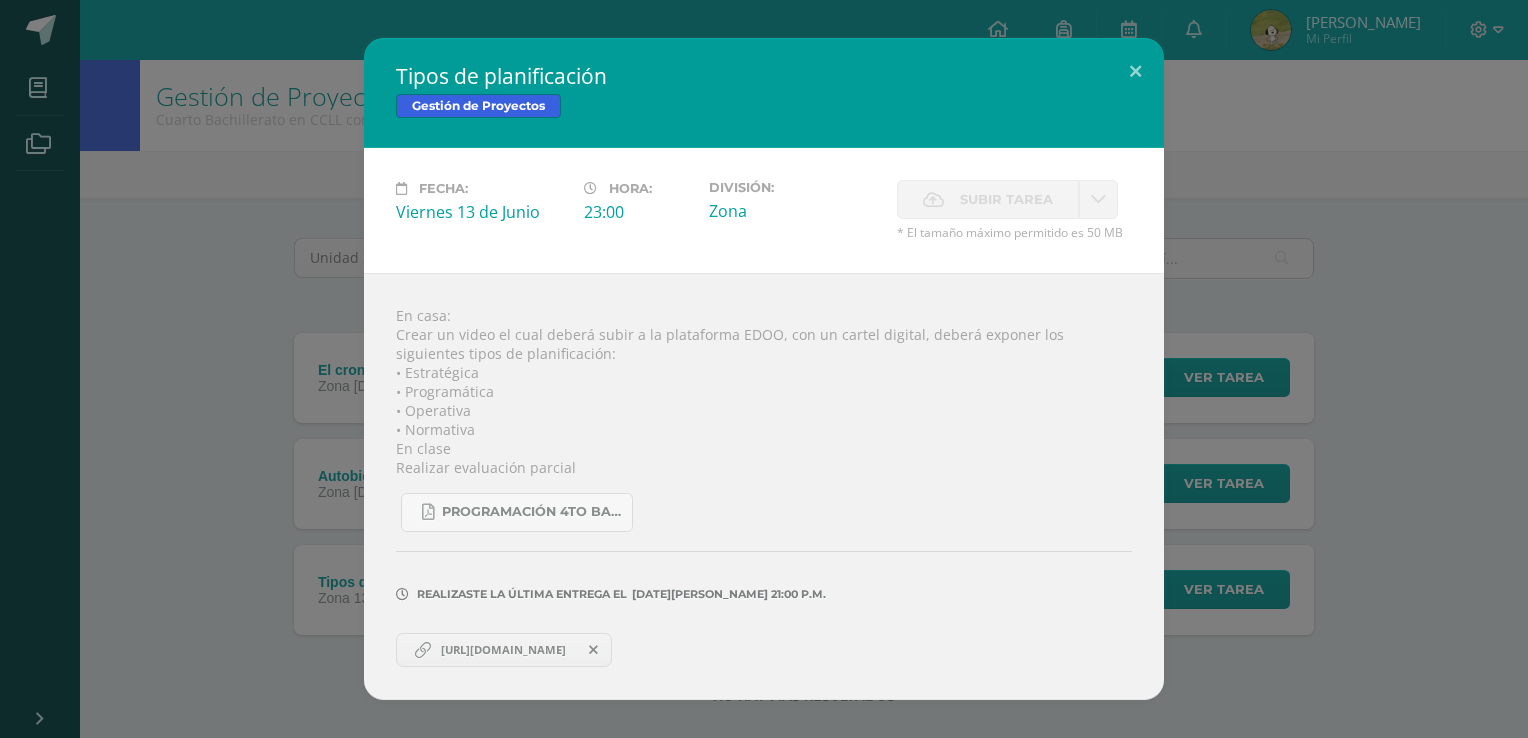 click on "Tipos de planificación
Gestión de Proyectos
Fecha:
Viernes 13 de Junio
Hora:
23:00
División:
Cancelar" at bounding box center (764, 369) 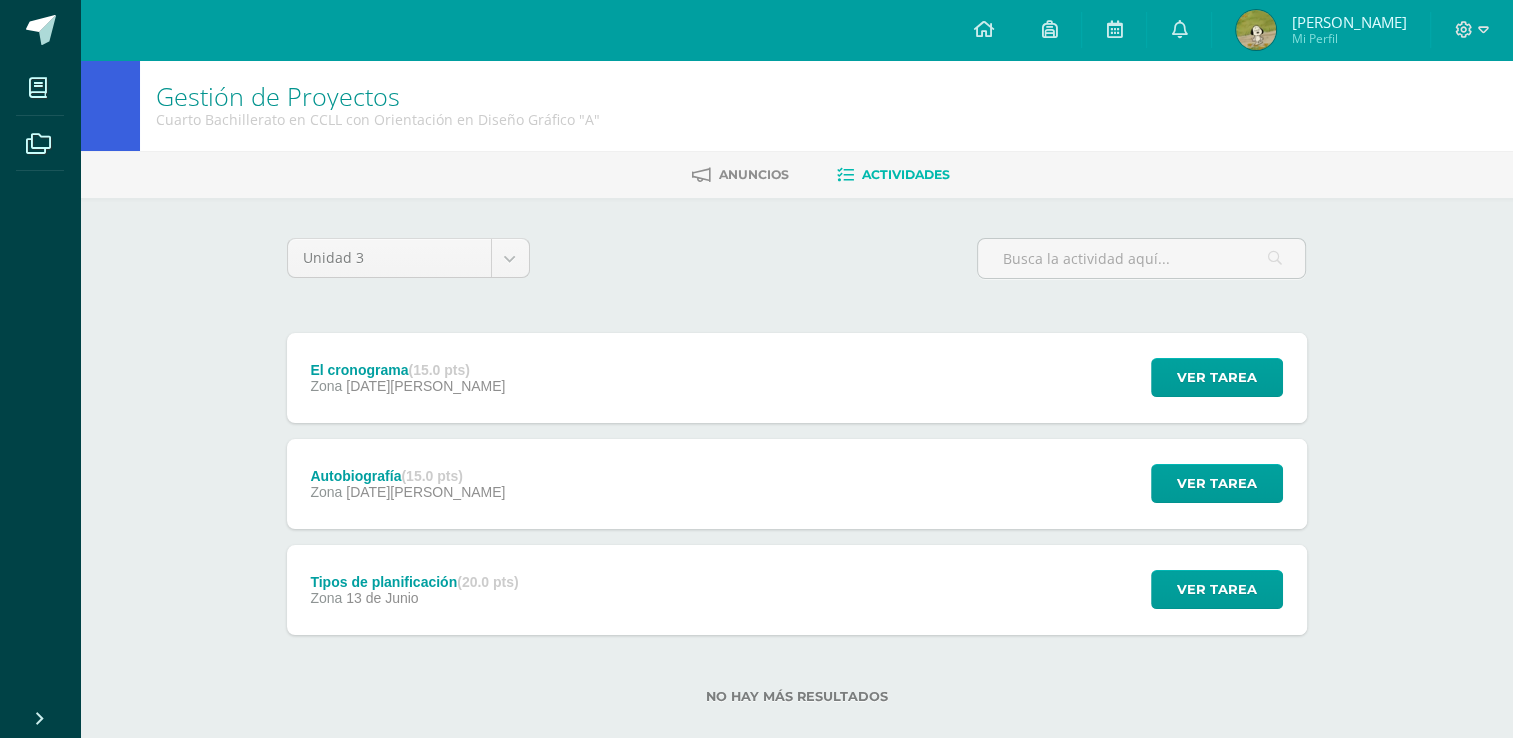 click on "Autobiografía  (15.0 pts)
Zona
04 de Julio
Ver tarea
Autobiografía
Gestión de Proyectos
Cargando contenido" at bounding box center (797, 484) 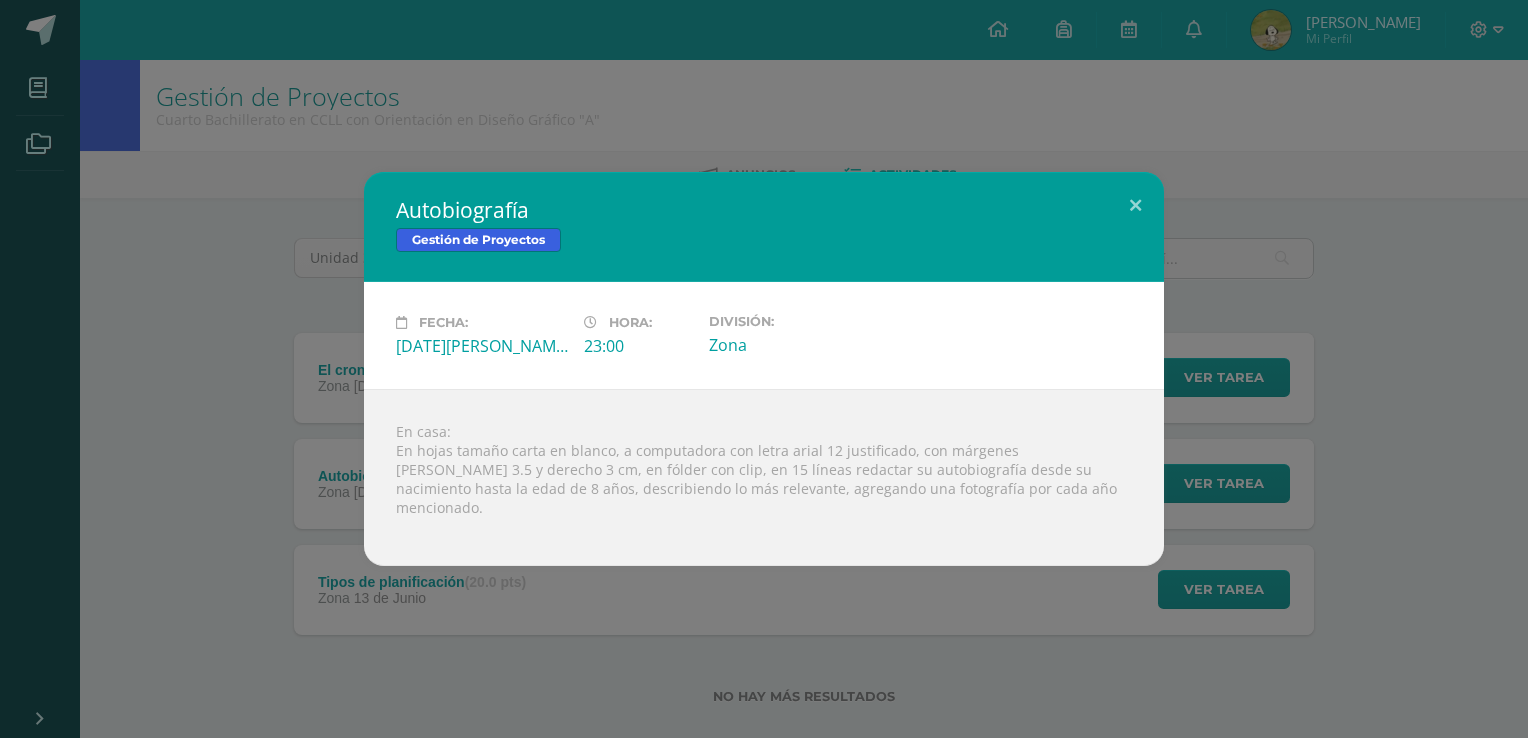 click on "Autobiografía
Gestión de Proyectos
Fecha:
Viernes 04 de Julio
Hora:
23:00
División:
Zona" at bounding box center (764, 369) 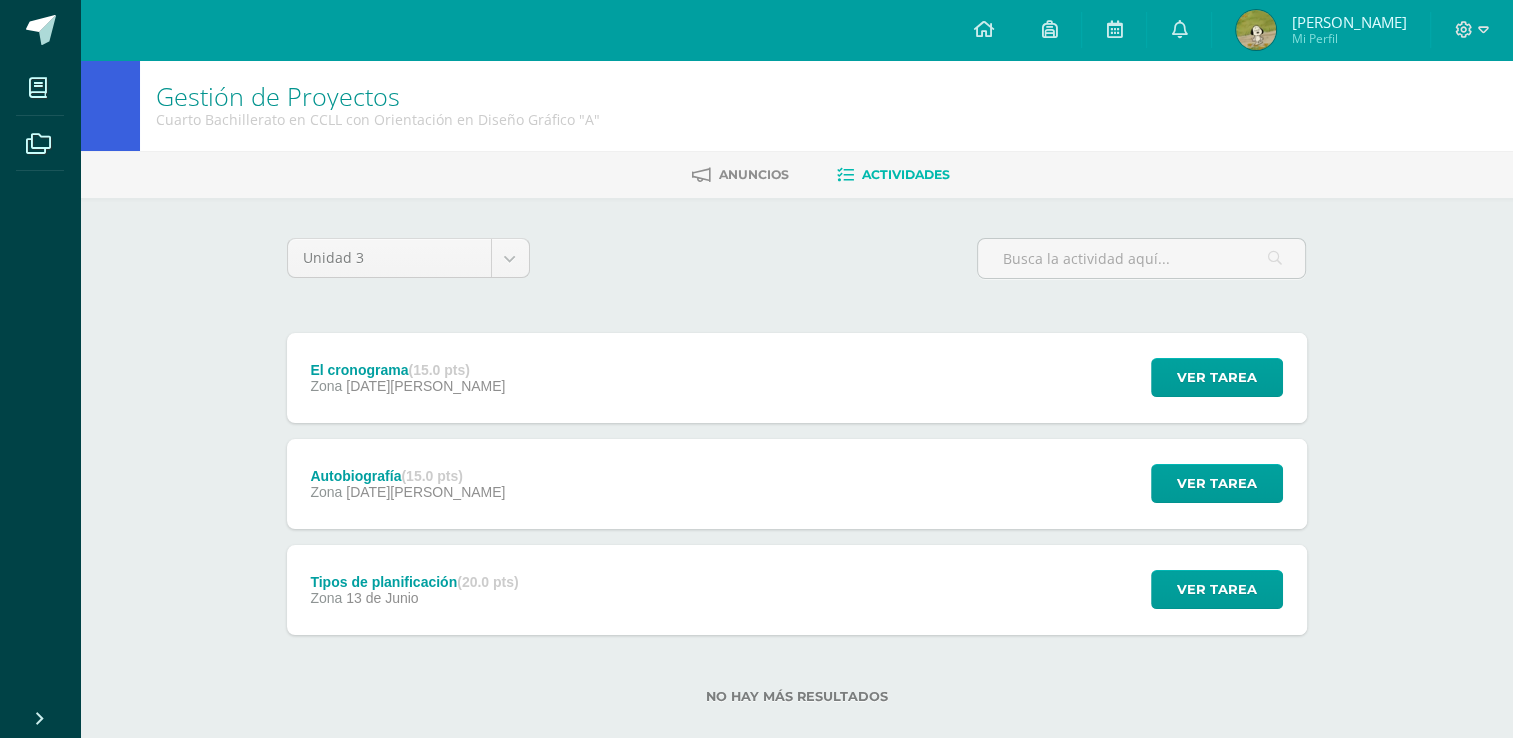 click on "El cronograma  (15.0 pts)
Zona
11 de Julio
Ver tarea
El cronograma
Gestión de Proyectos
Cargando contenido" at bounding box center [797, 378] 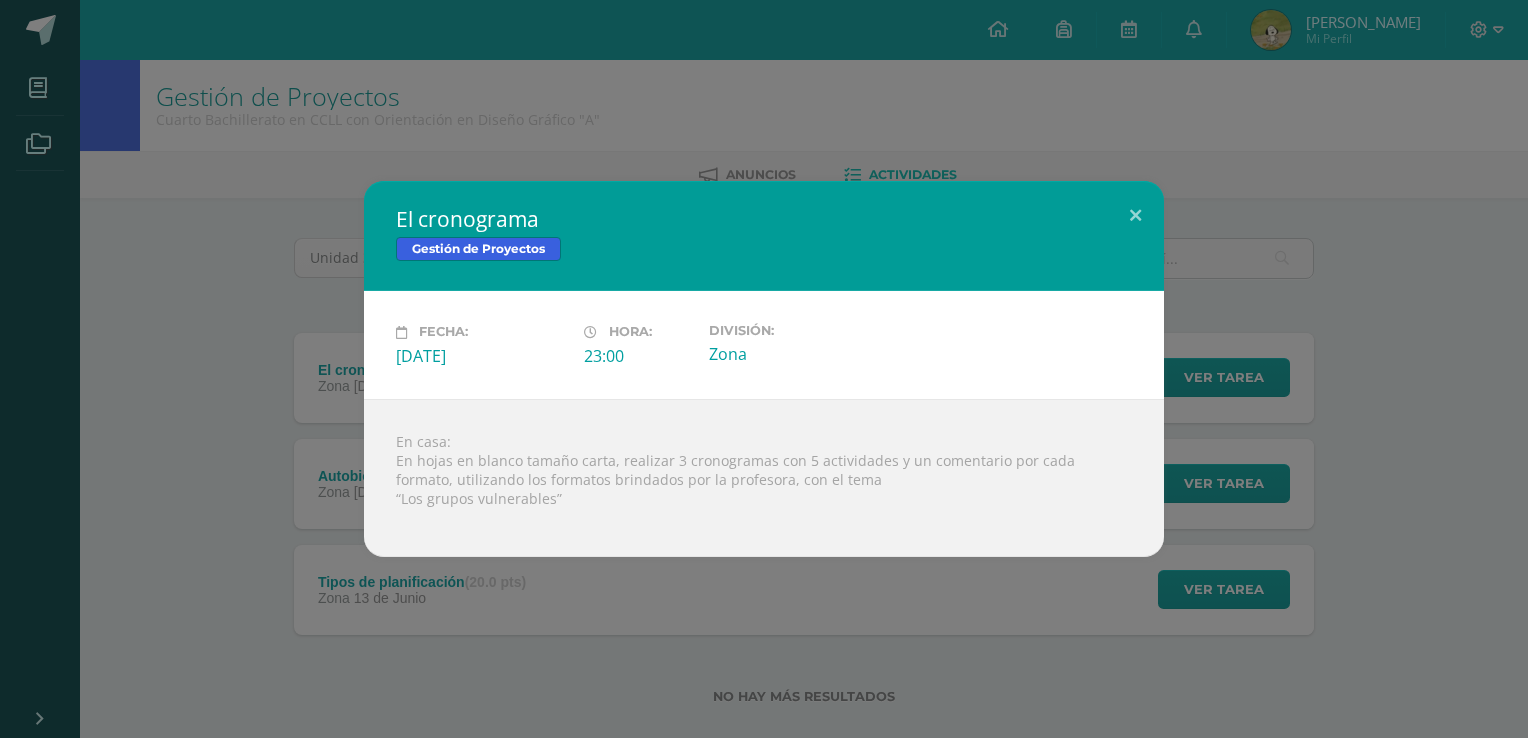click on "El cronograma
Gestión de Proyectos
Fecha:
Viernes 11 de Julio
Hora:
23:00
División:
Zona" at bounding box center [764, 369] 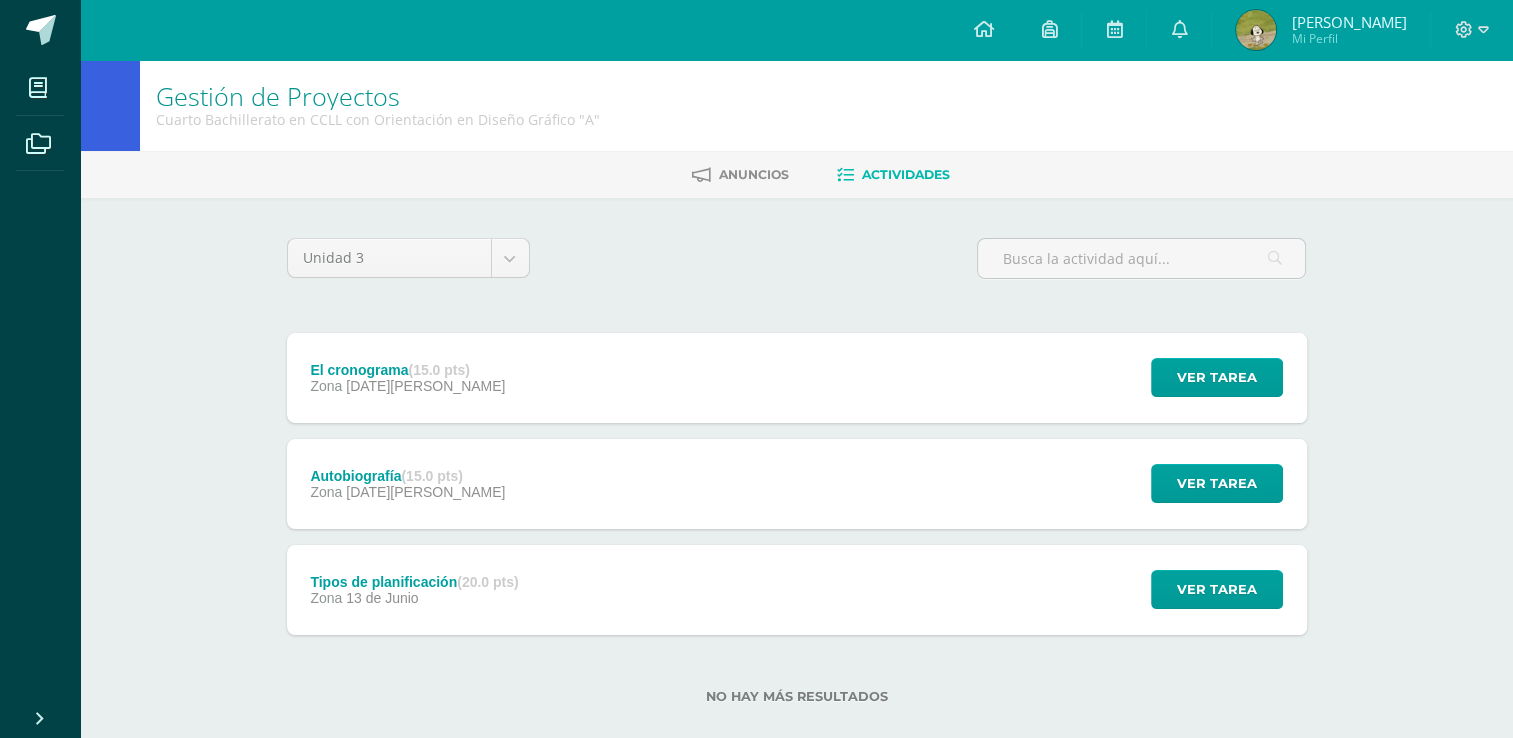 click at bounding box center [1114, 30] 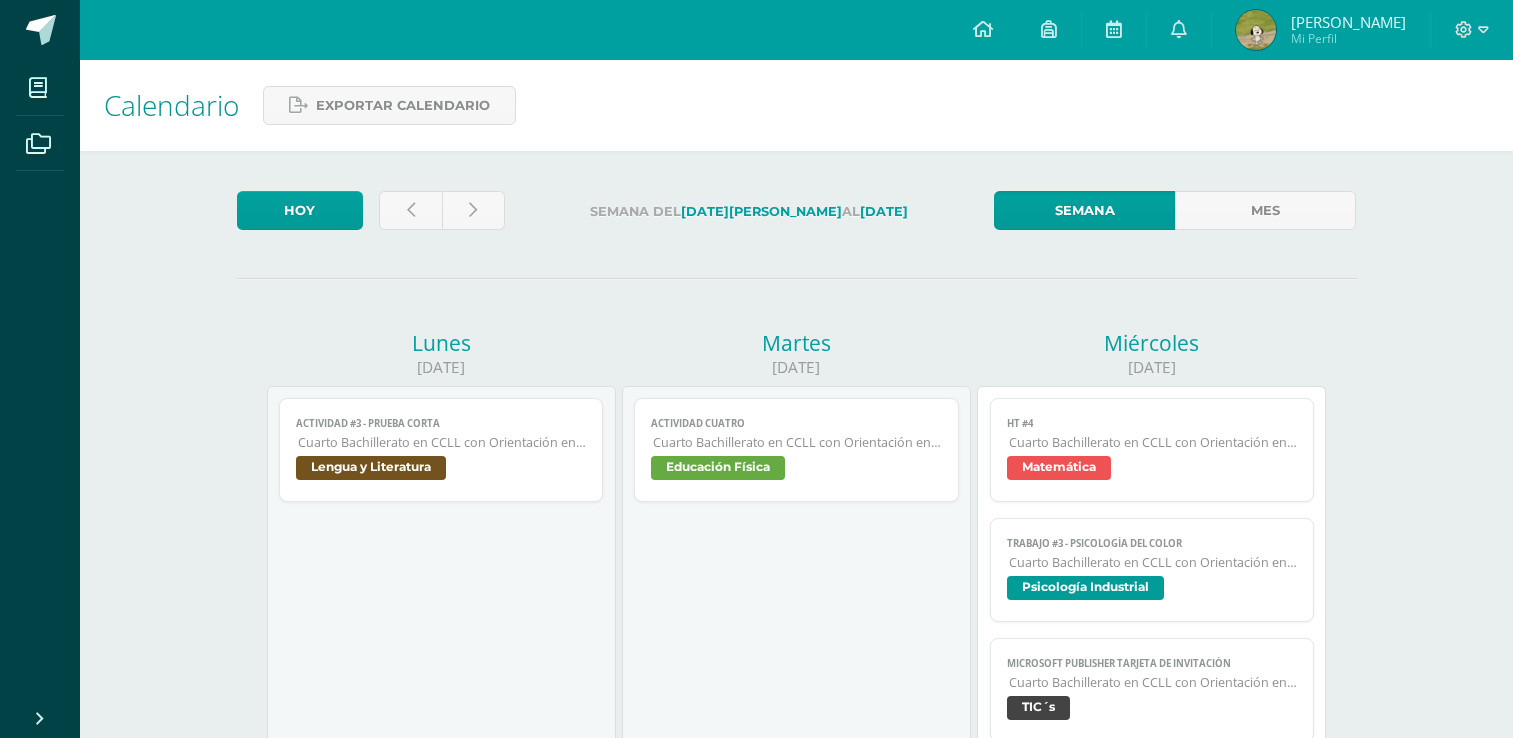 scroll, scrollTop: 0, scrollLeft: 0, axis: both 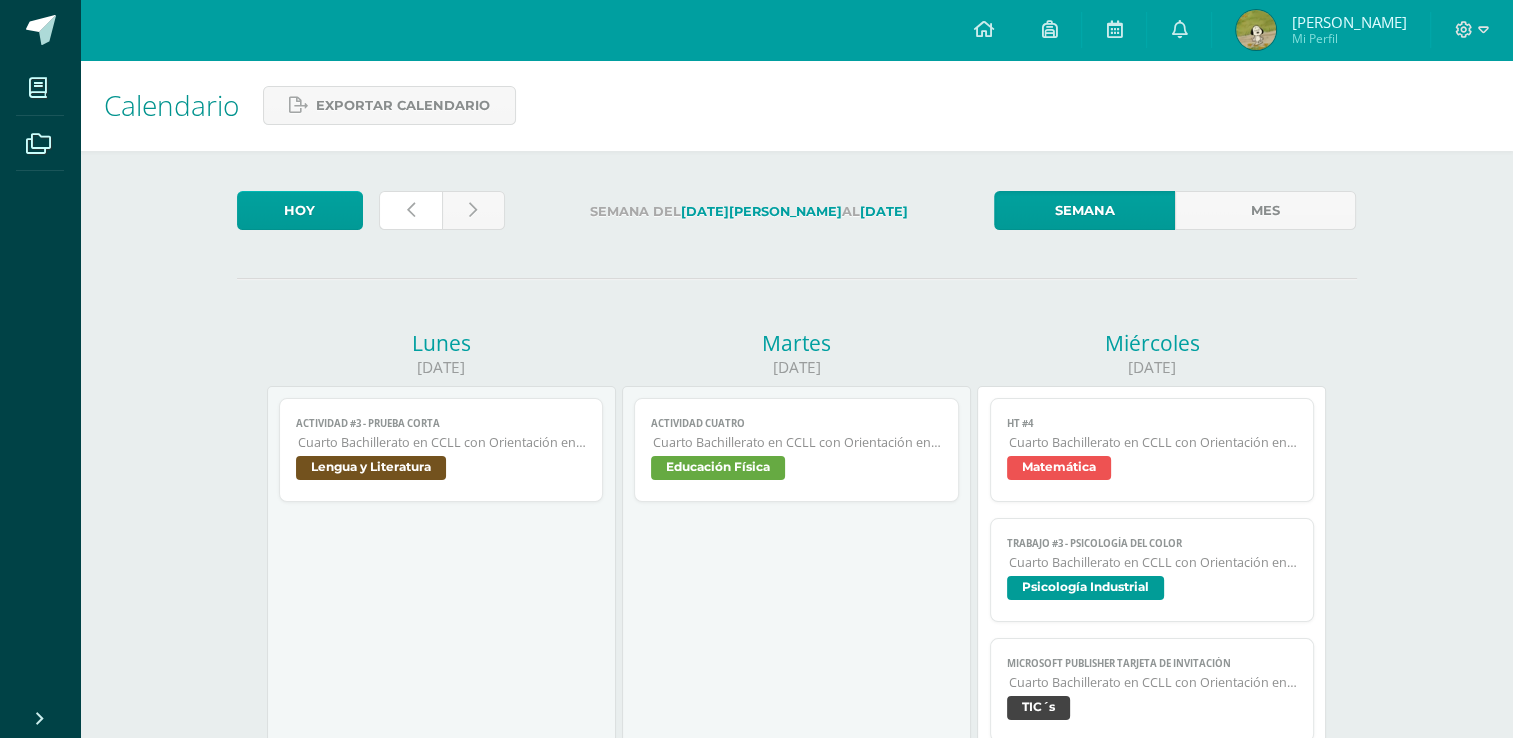 click at bounding box center [411, 210] 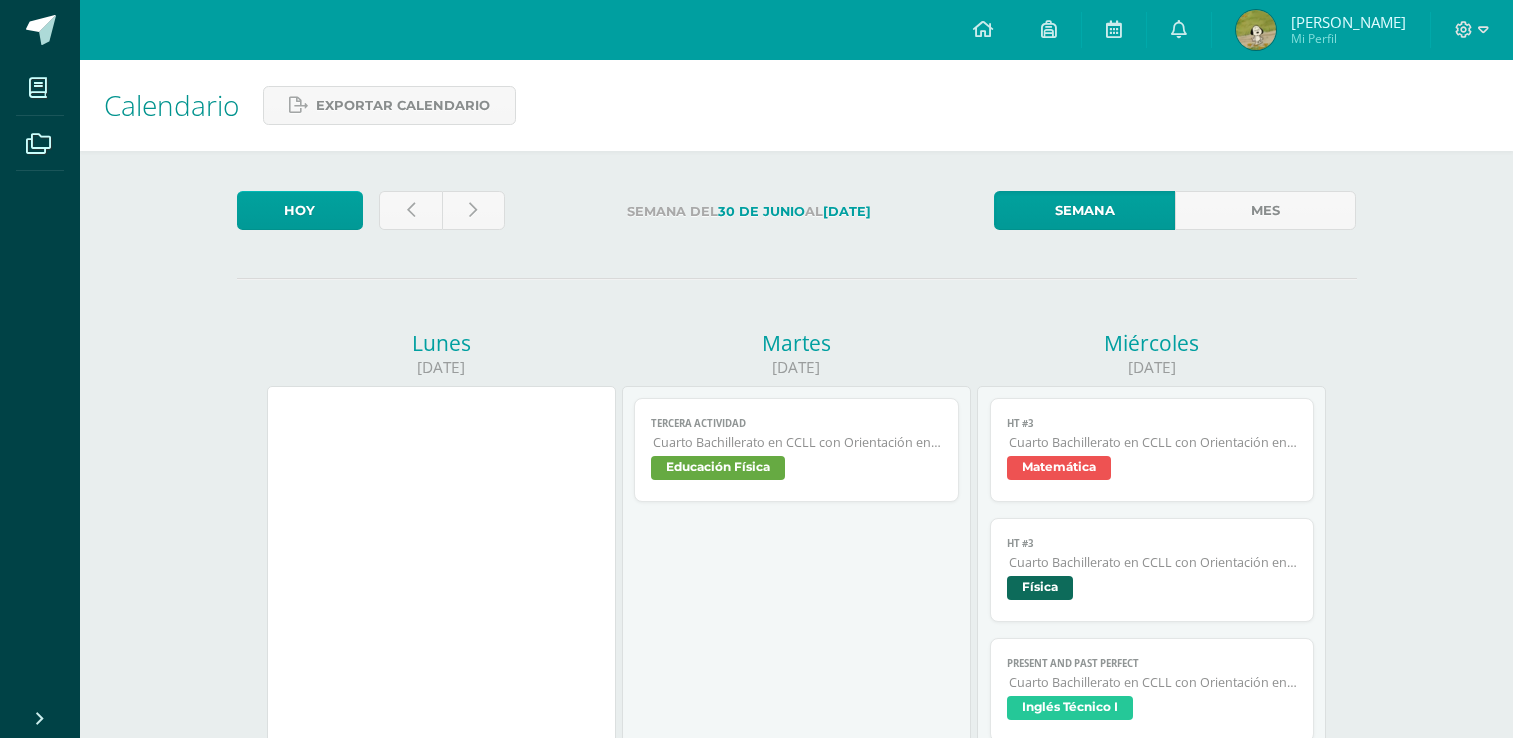 scroll, scrollTop: 0, scrollLeft: 0, axis: both 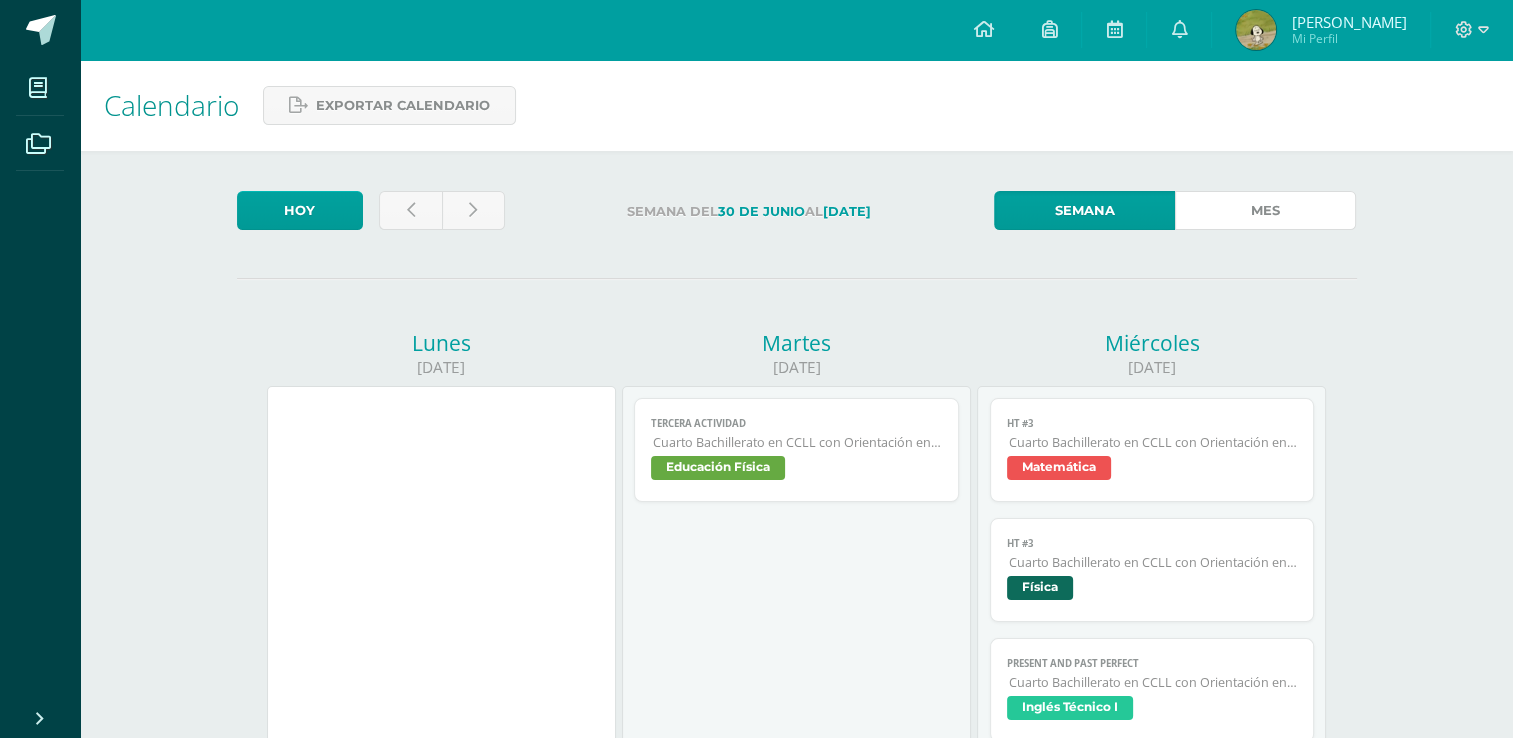 click on "Mes" at bounding box center [1265, 210] 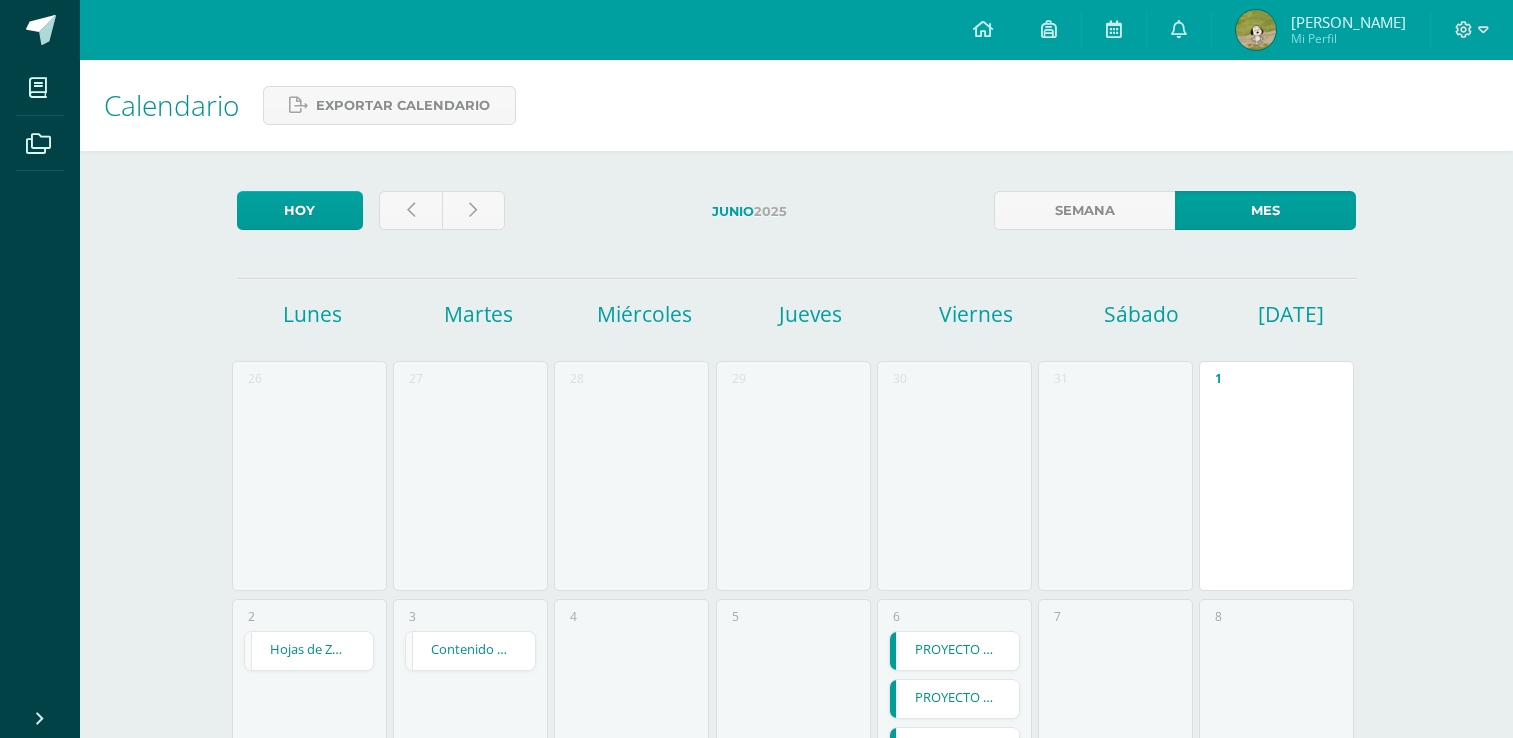 scroll, scrollTop: 0, scrollLeft: 0, axis: both 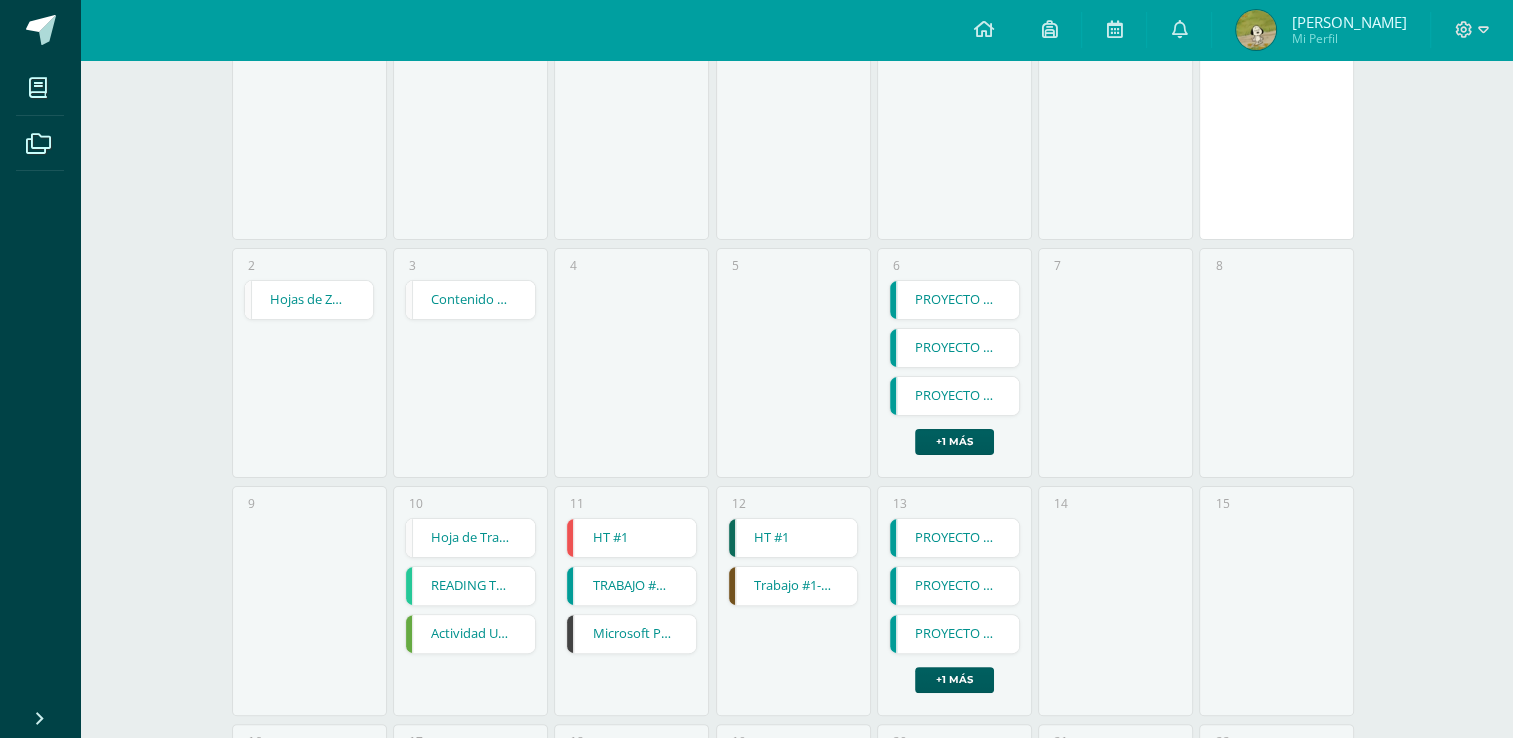 click on "Contenido de Voleibol y Cancha de Voleibol y sus medidas" at bounding box center [470, 300] 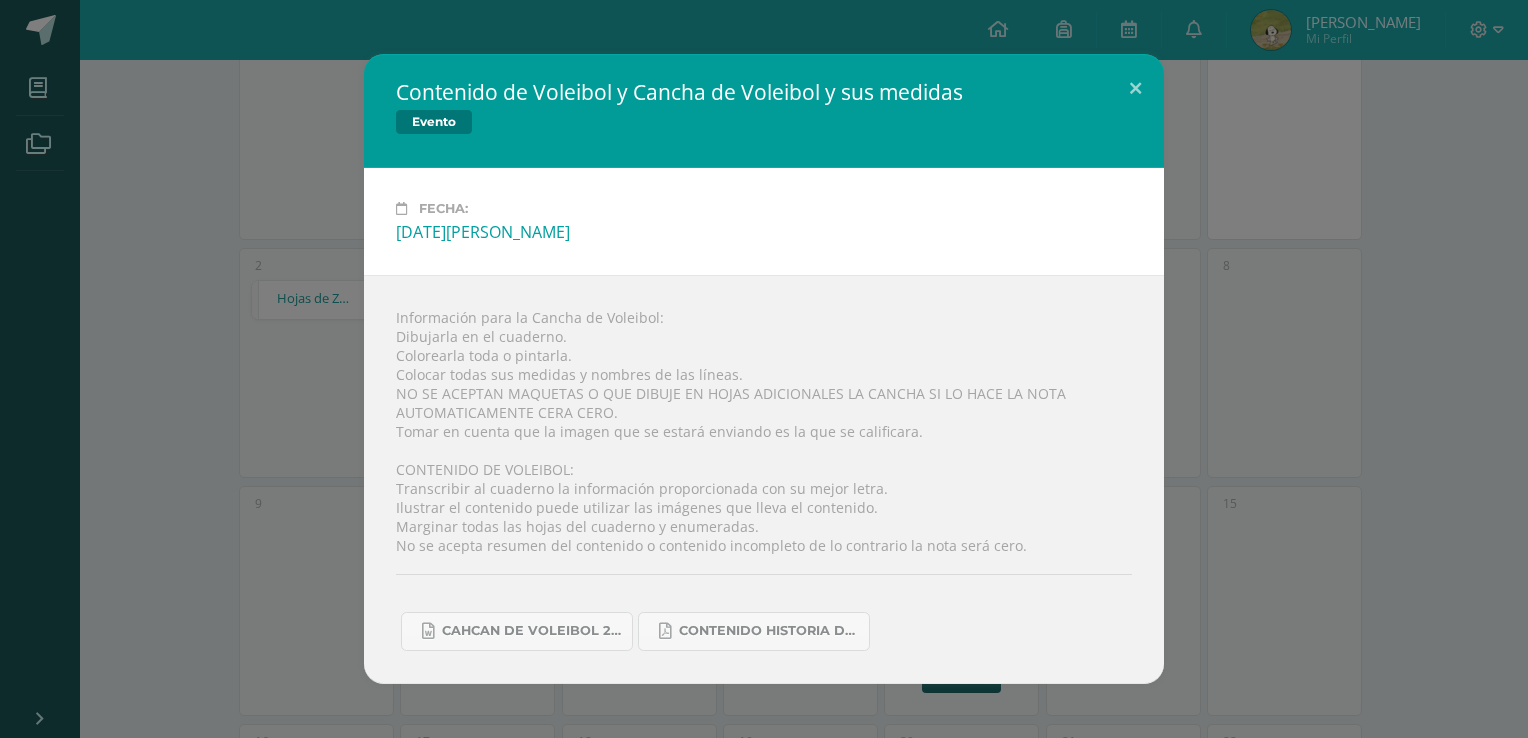 click on "Contenido de Voleibol y Cancha de Voleibol y sus medidas Evento
Fecha:
Martes 03 de Junio
Información para la Cancha de Voleibol: Dibujarla en el cuaderno. Colorearla toda o pintarla. Colocar todas sus medidas y nombres de las líneas. NO SE ACEPTAN MAQUETAS O QUE DIBUJE EN HOJAS ADICIONALES LA CANCHA SI LO HACE LA NOTA AUTOMATICAMENTE CERA CERO.  Tomar en cuenta que la imagen que se estará enviando es la que se calificara. CONTENIDO DE VOLEIBOL: Transcribir al cuaderno la información proporcionada con su mejor letra. Ilustrar el contenido puede utilizar las imágenes que lleva el contenido. Marginar todas las hojas del cuaderno y enumeradas." at bounding box center [764, 368] 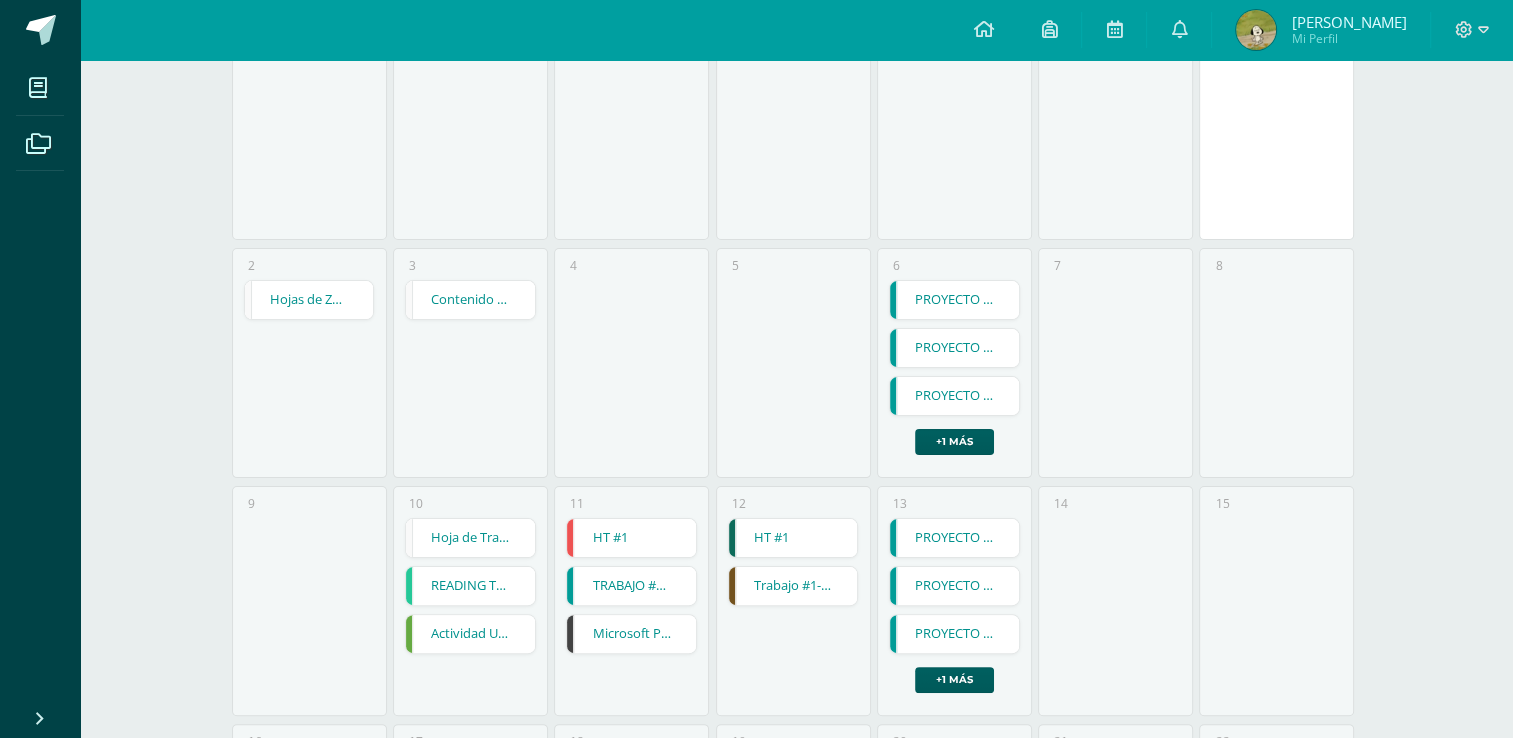 click on "Hojas de Zona" at bounding box center [309, 300] 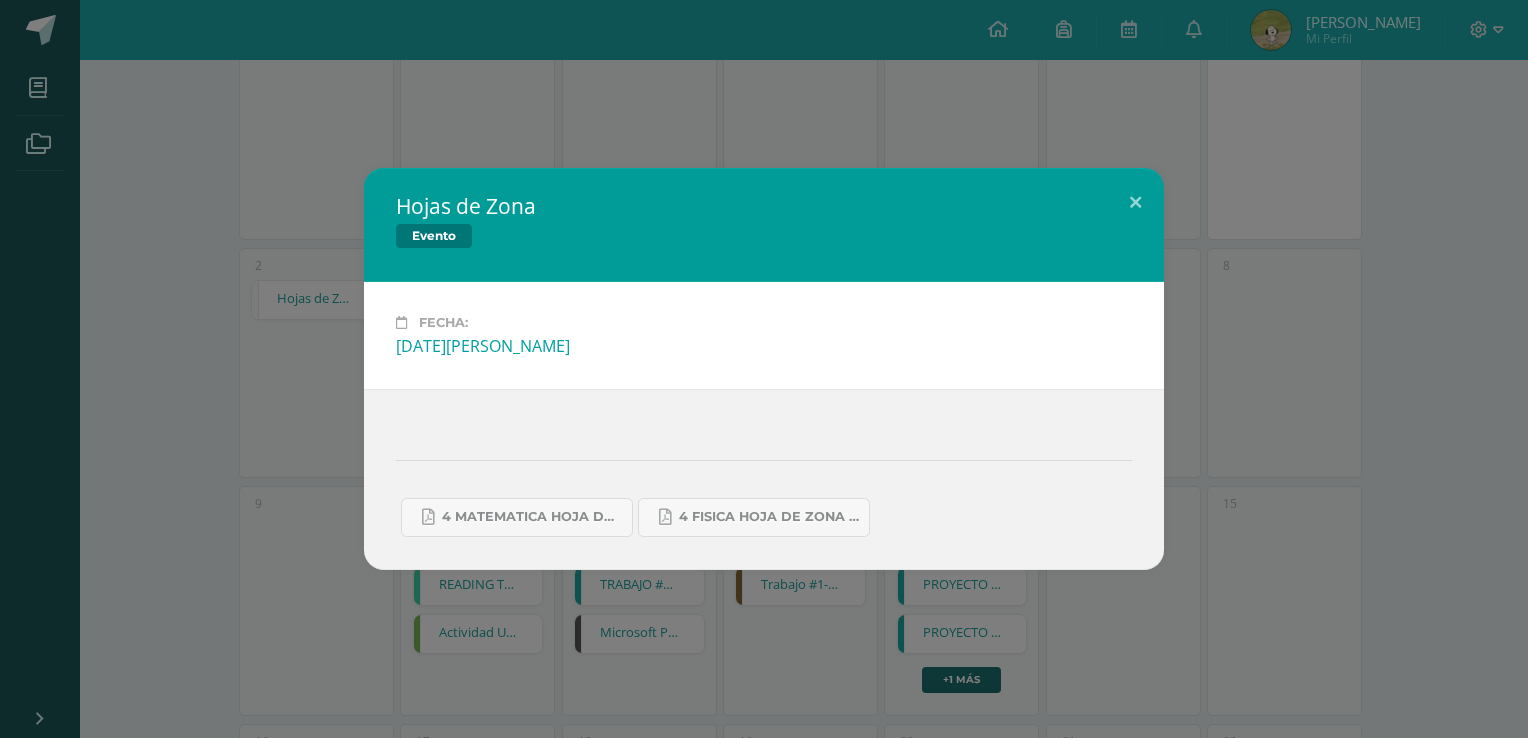 click on "Hojas de Zona Evento
Fecha:
Lunes 02 de Junio
4 matematica hoja de zona 2025 3U.pdf
4 Fisica hoja de zona 2025 3U.pdf" at bounding box center (764, 368) 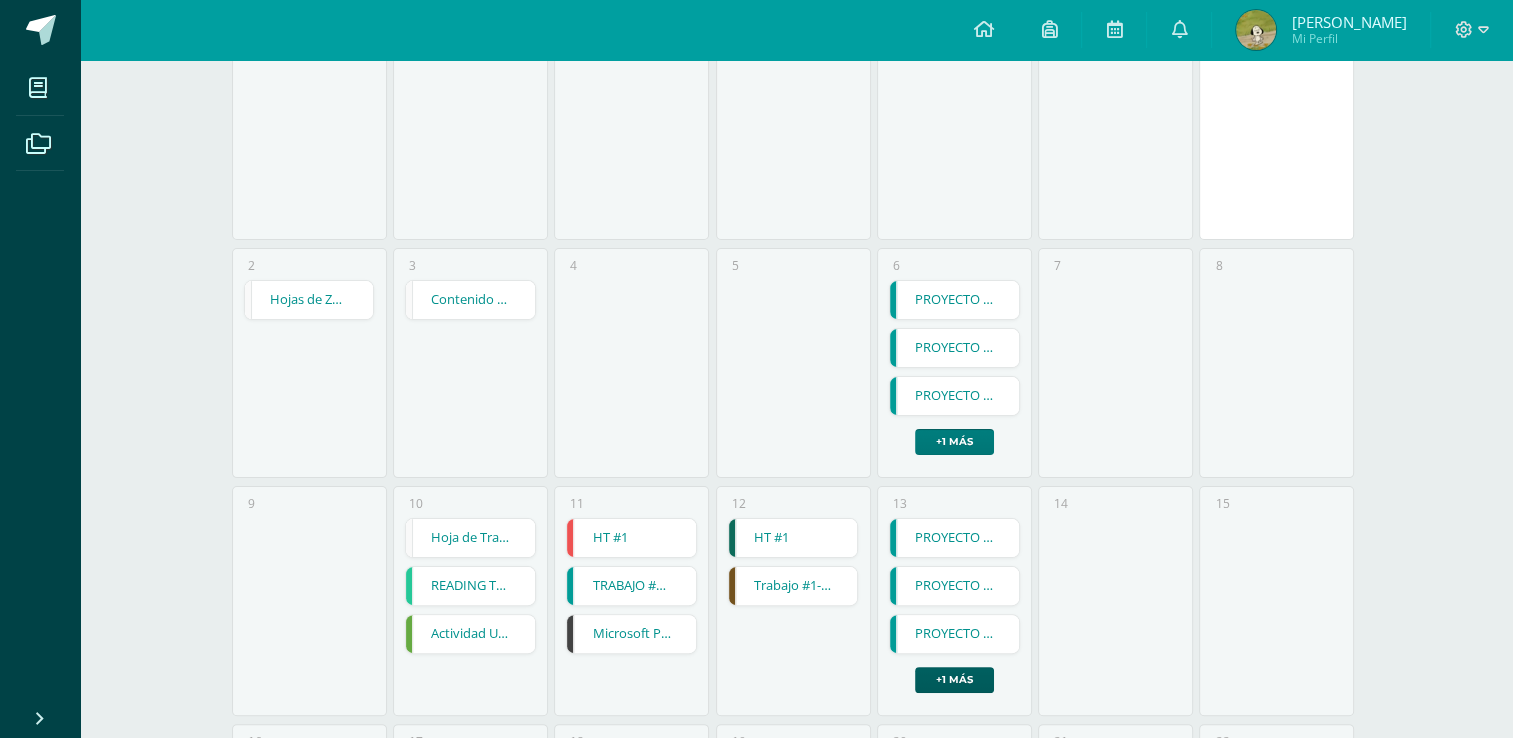 click on "+1 más" at bounding box center [954, 442] 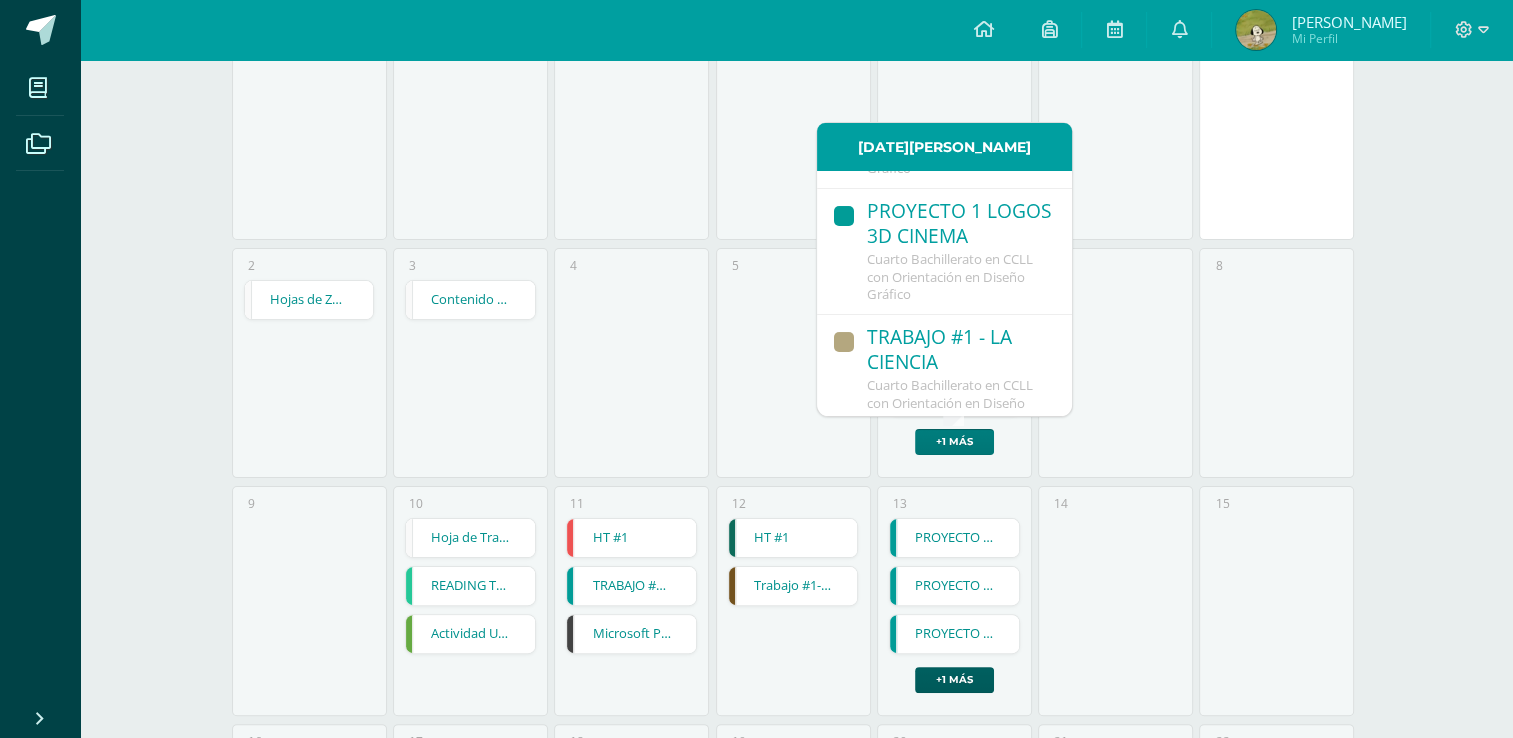 scroll, scrollTop: 276, scrollLeft: 0, axis: vertical 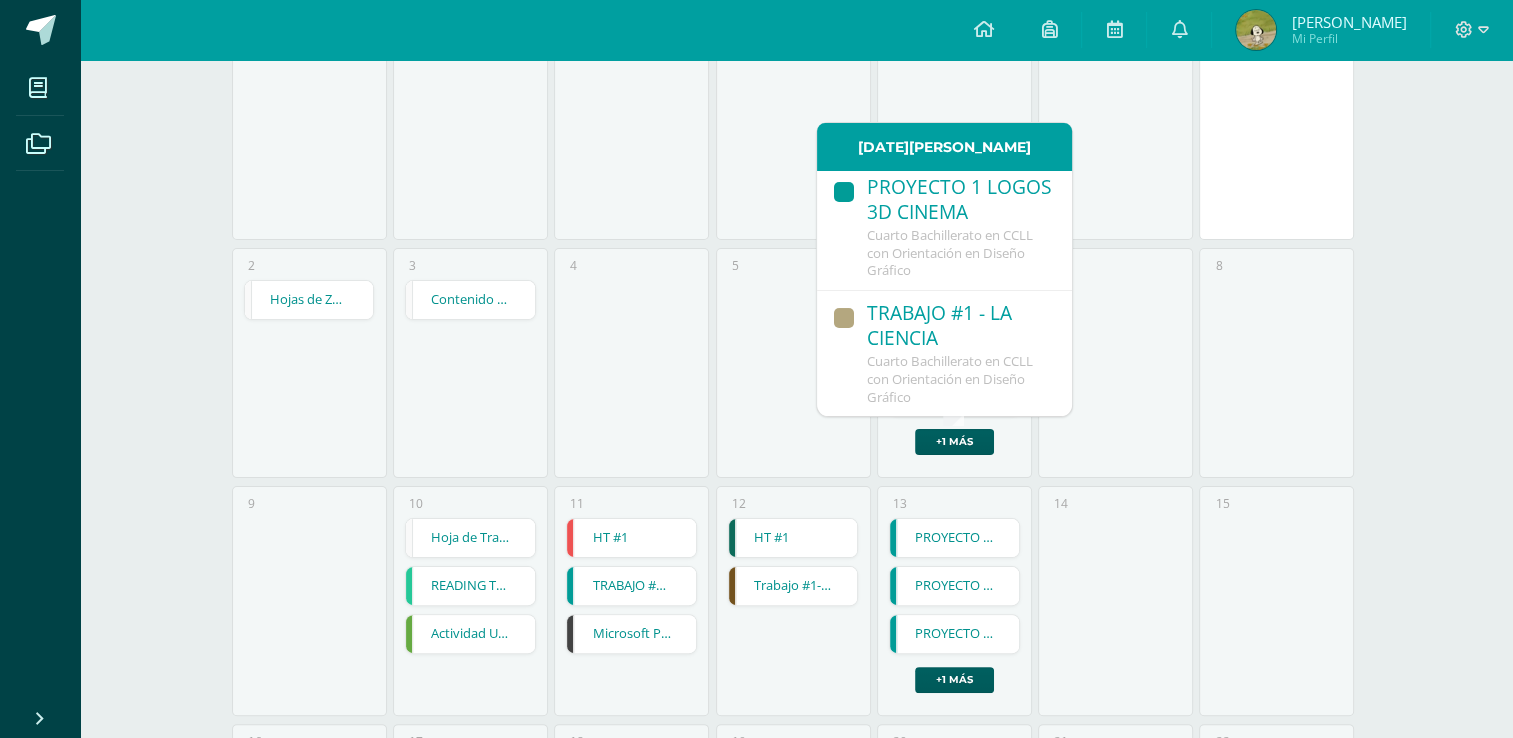click on "TRABAJO #1 - LA CIENCIA" at bounding box center (959, 327) 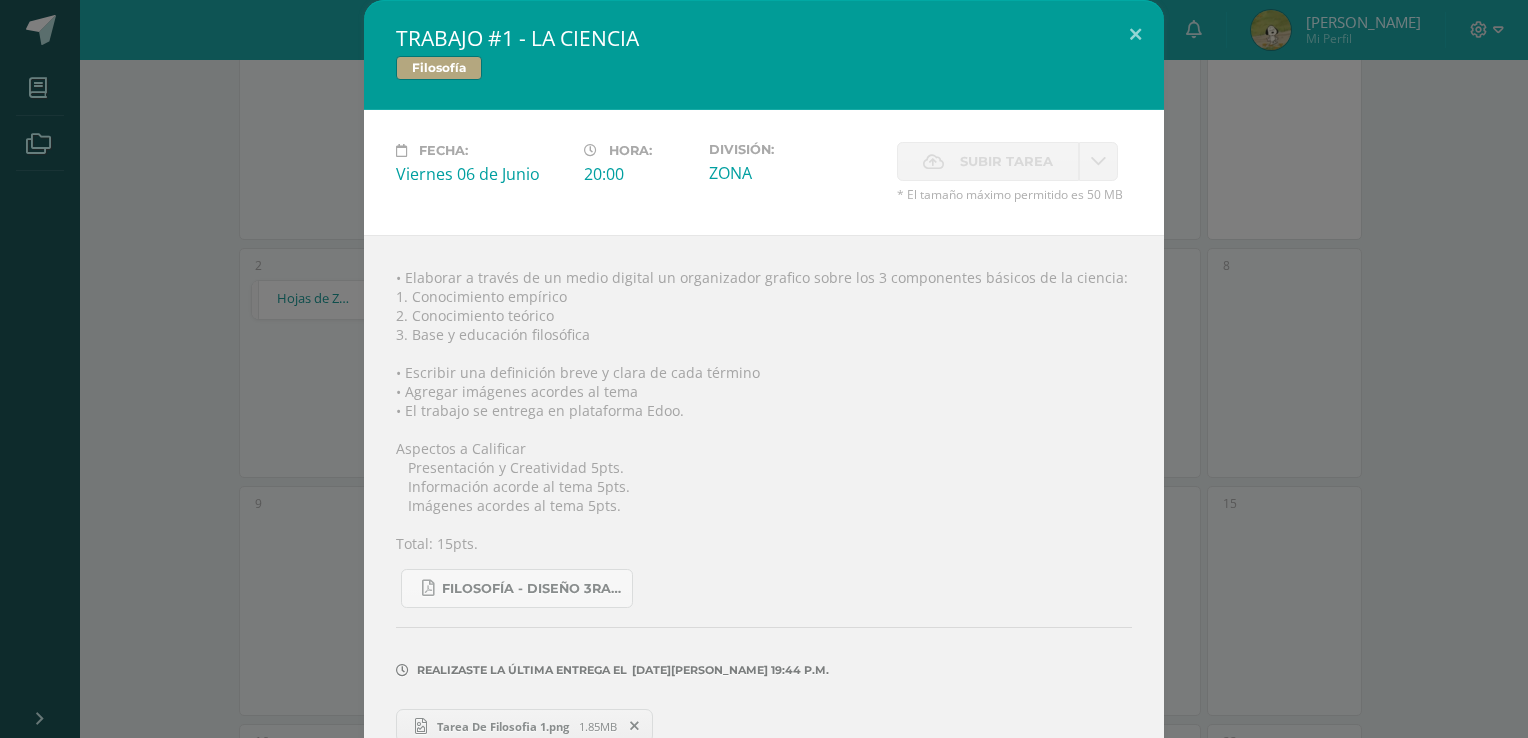 click on "TRABAJO #1 - LA CIENCIA
Filosofía
Fecha:
Viernes 06 de Junio
Hora:
20:00
División:
ZONA
Subir tarea" at bounding box center [764, 388] 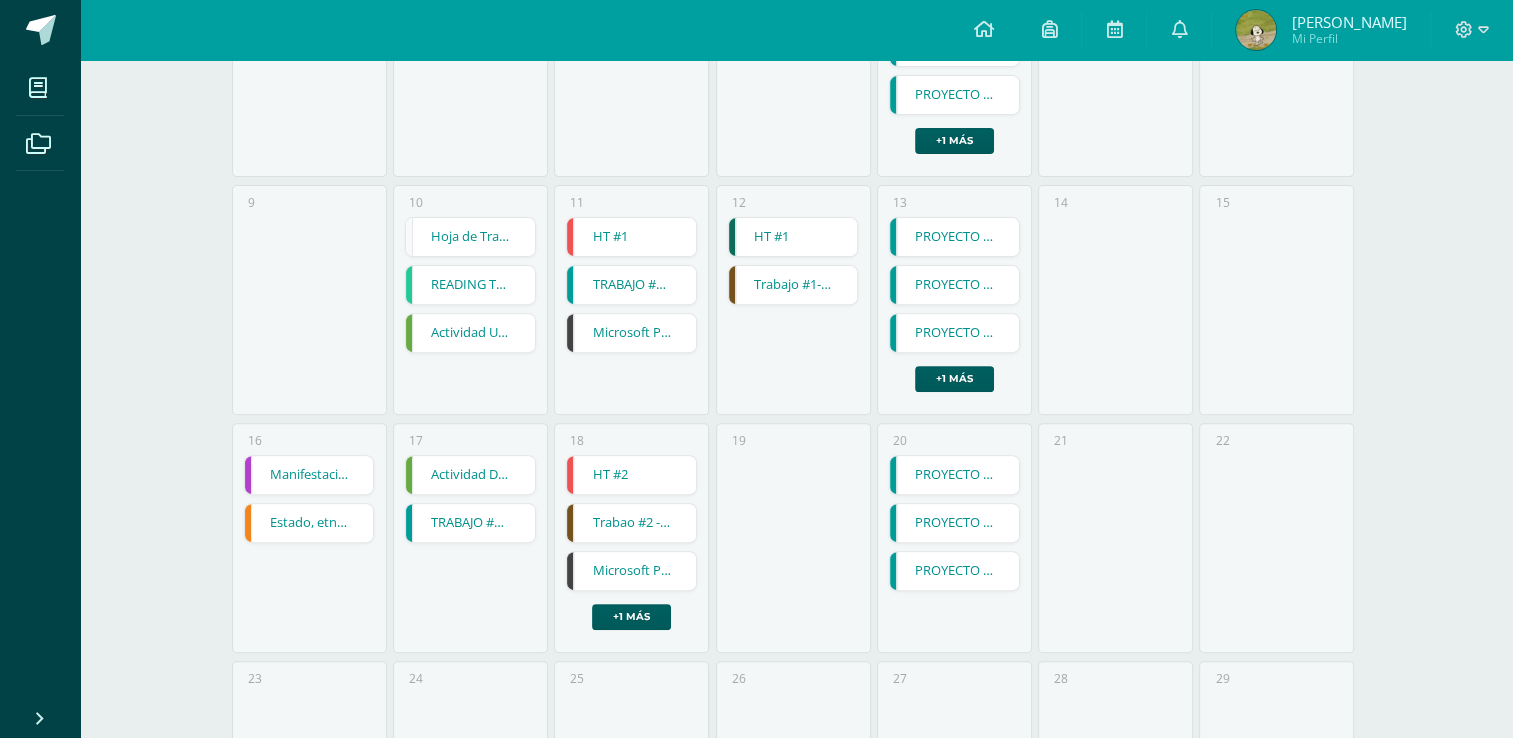 scroll, scrollTop: 662, scrollLeft: 0, axis: vertical 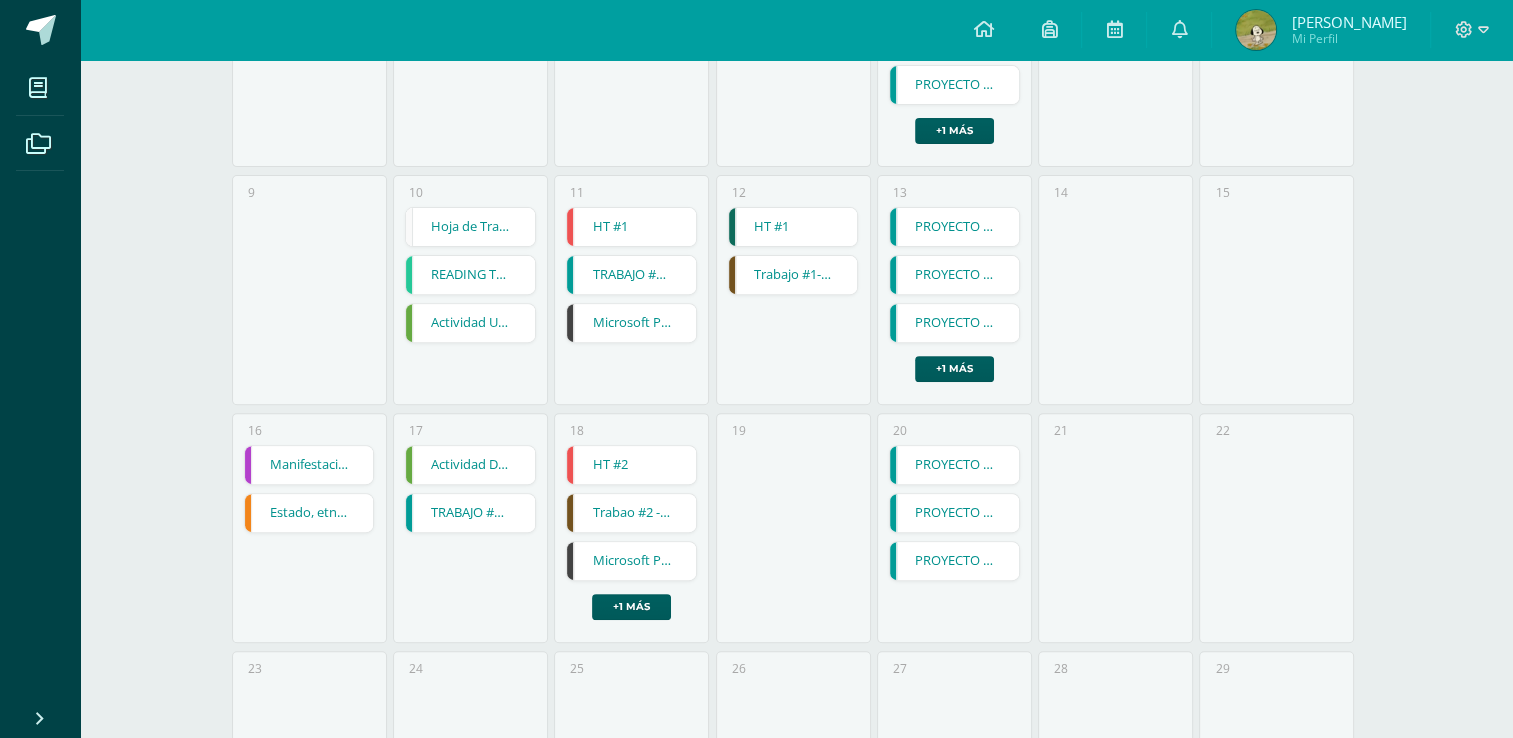 click on "Hoja de Trabajo Únicamente para los alumnos que no pueden hacer ningún tipo de ejercicio físico" at bounding box center [470, 227] 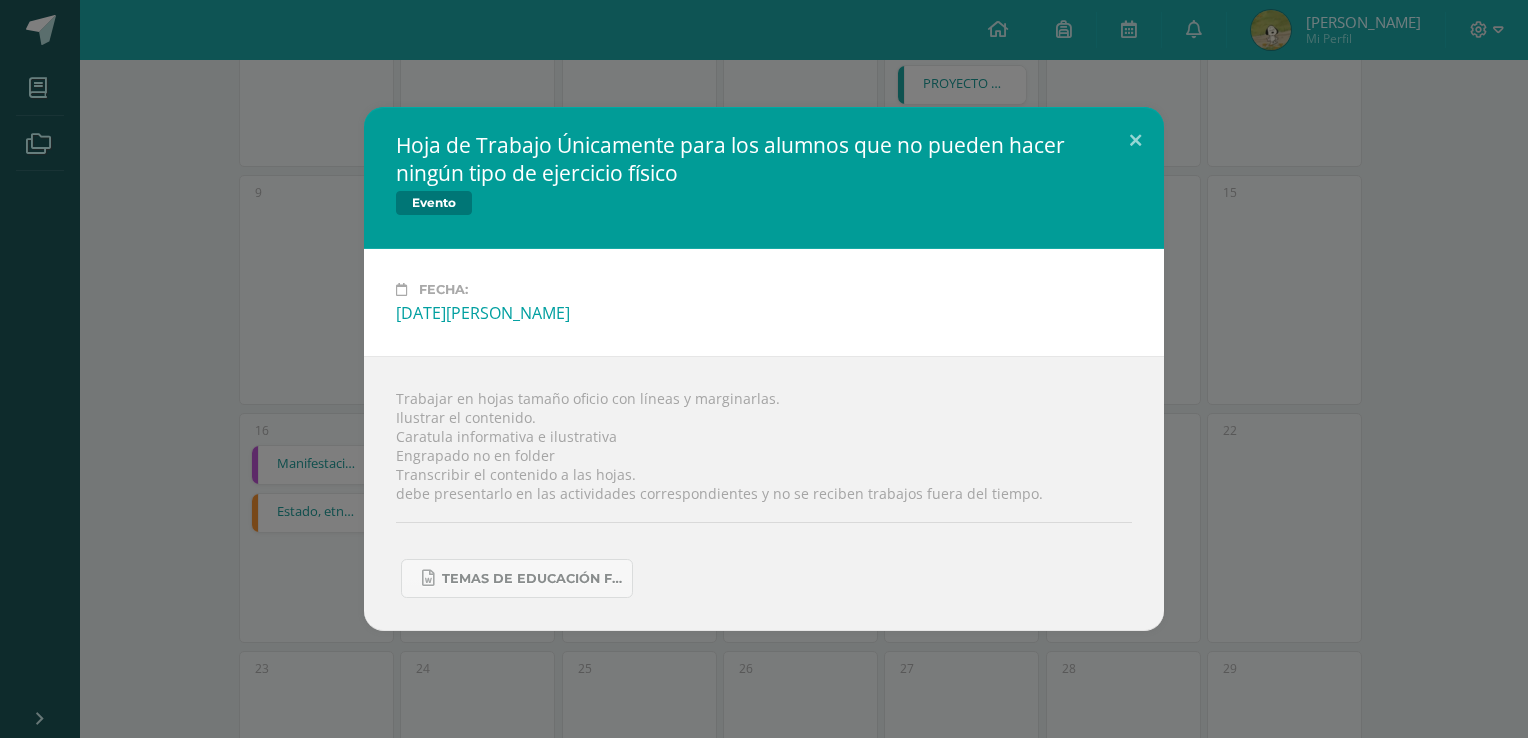 click on "Hoja de Trabajo Únicamente para los alumnos que no pueden hacer ningún tipo de ejercicio físico Evento
Fecha:
Martes 10 de Junio
Trabajar en hojas tamaño oficio con líneas y marginarlas. Ilustrar el contenido. Caratula informativa e ilustrativa  Engrapado no en folder  Transcribir el contenido a las hojas. debe presentarlo en las actividades correspondientes y no se reciben trabajos fuera del tiempo.
Temas de Educación Física para alumnos que no pueden hacer ejercicios tercera Unidad 2025.docx" at bounding box center [764, 369] 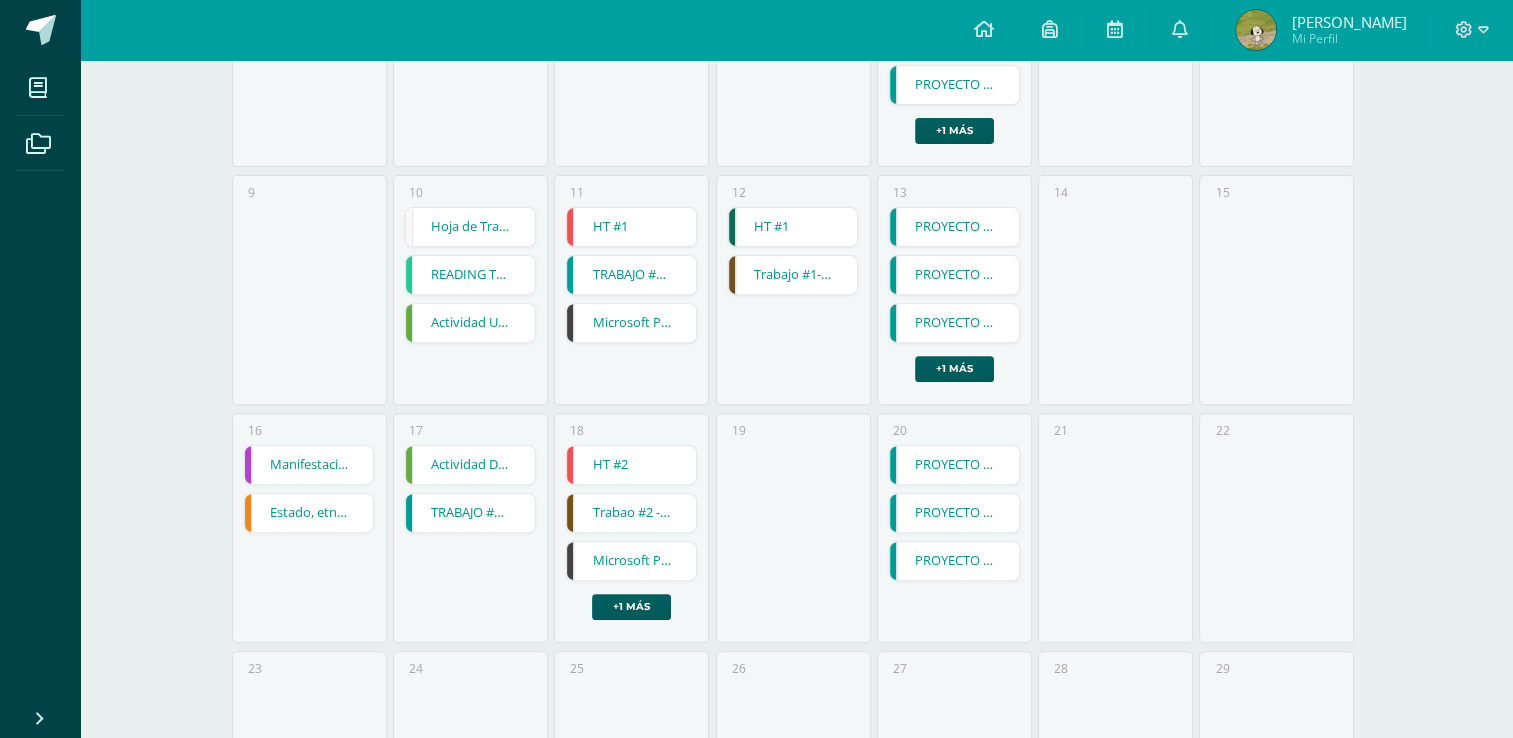 click on "Actividad Uno" at bounding box center [470, 323] 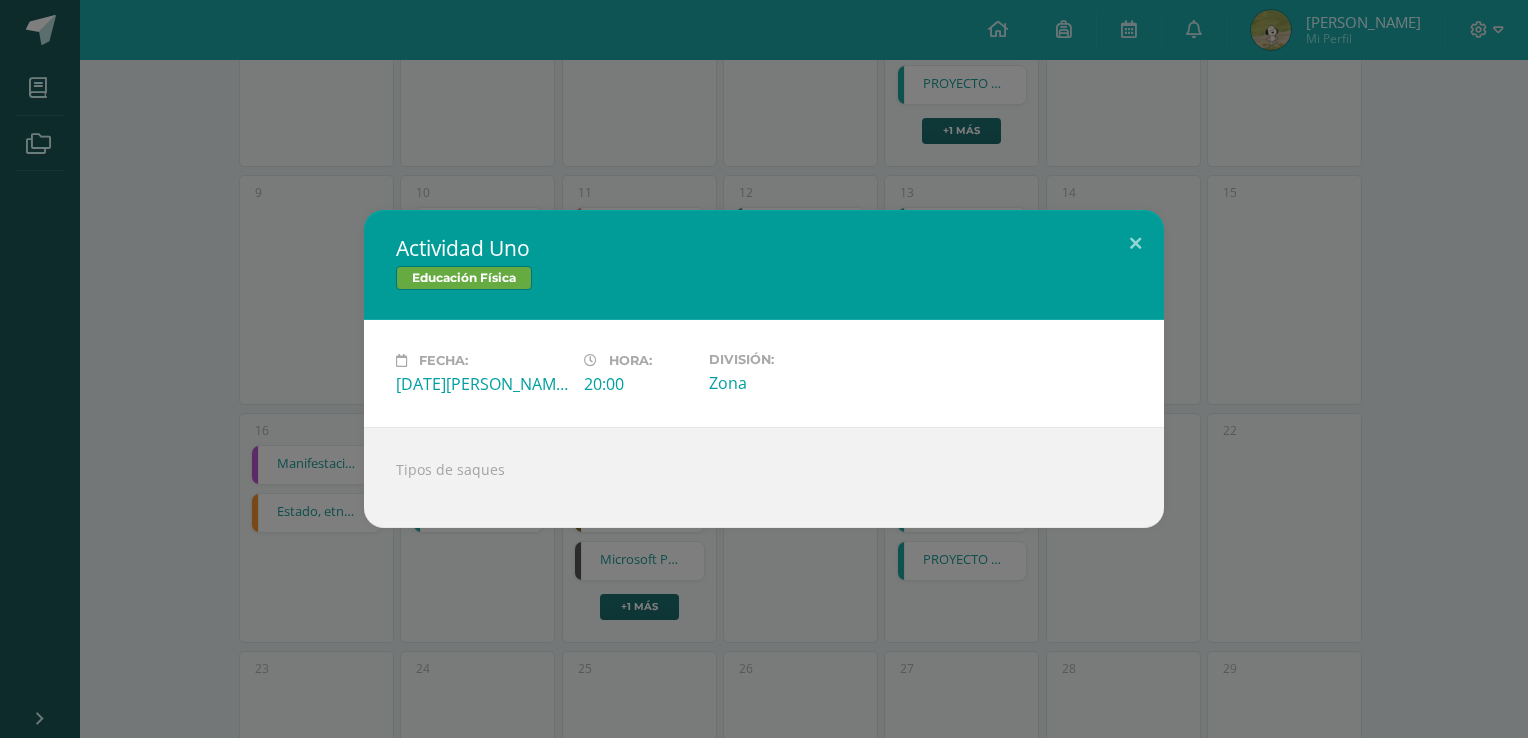 click on "Actividad Uno
Educación Física
Fecha:
Martes 10 de Junio
Hora:
20:00
División:
Zona
Tipos de saques" at bounding box center [764, 369] 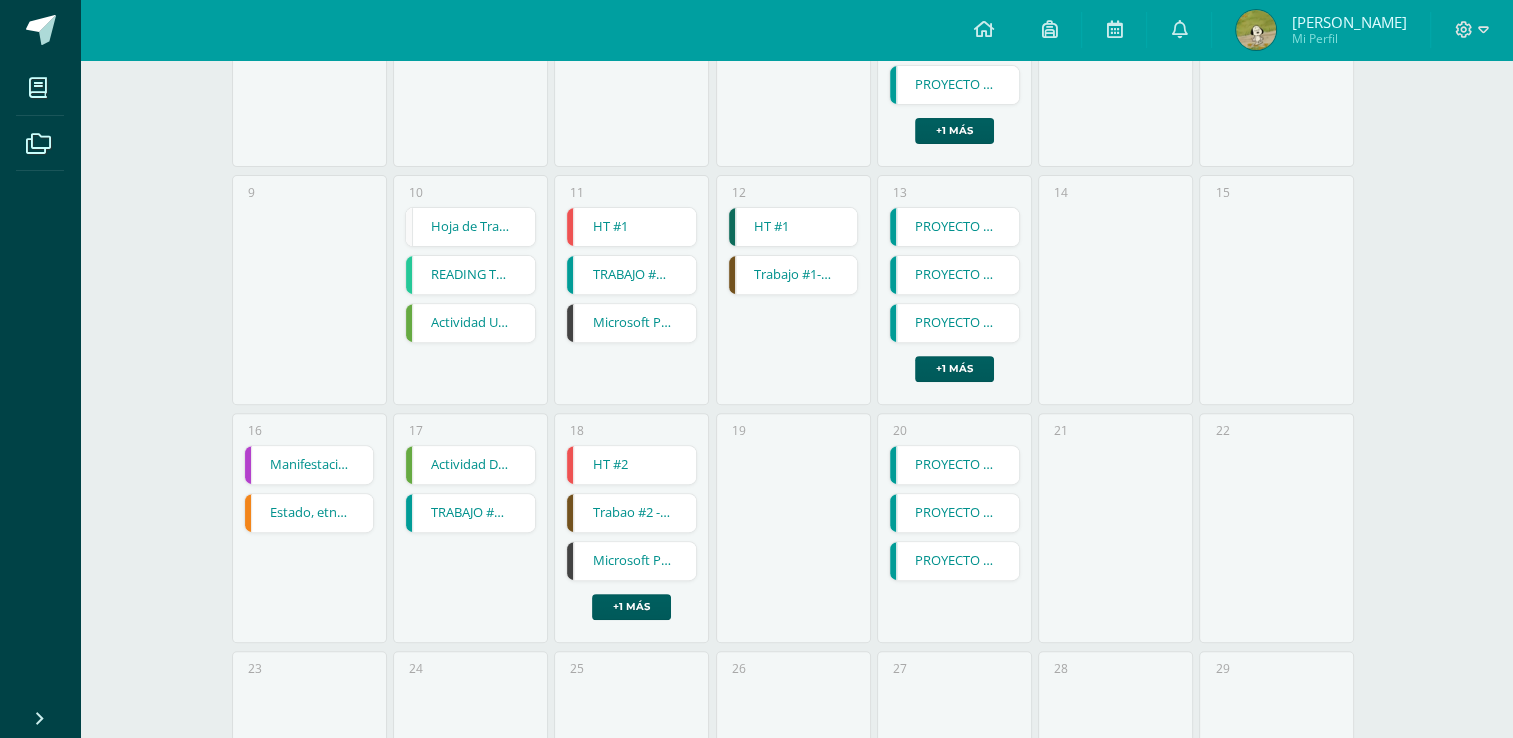 click on "HT #1" at bounding box center [631, 227] 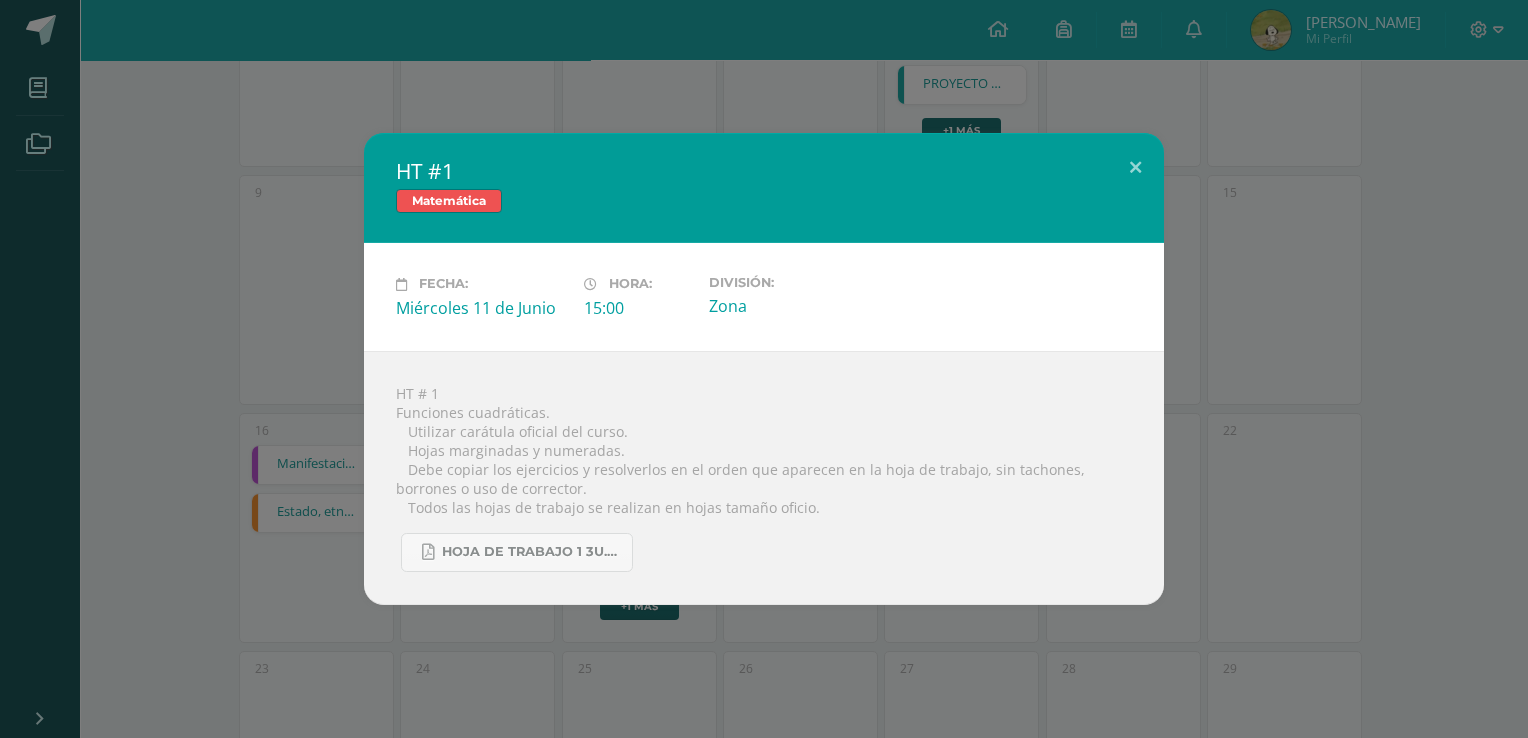 click on "HT #1
Matemática
Fecha:
Miércoles 11 de Junio
Hora:
15:00
División:
Zona
HT # 1  Funciones cuadráticas. 	Utilizar carátula oficial del curso." at bounding box center (764, 368) 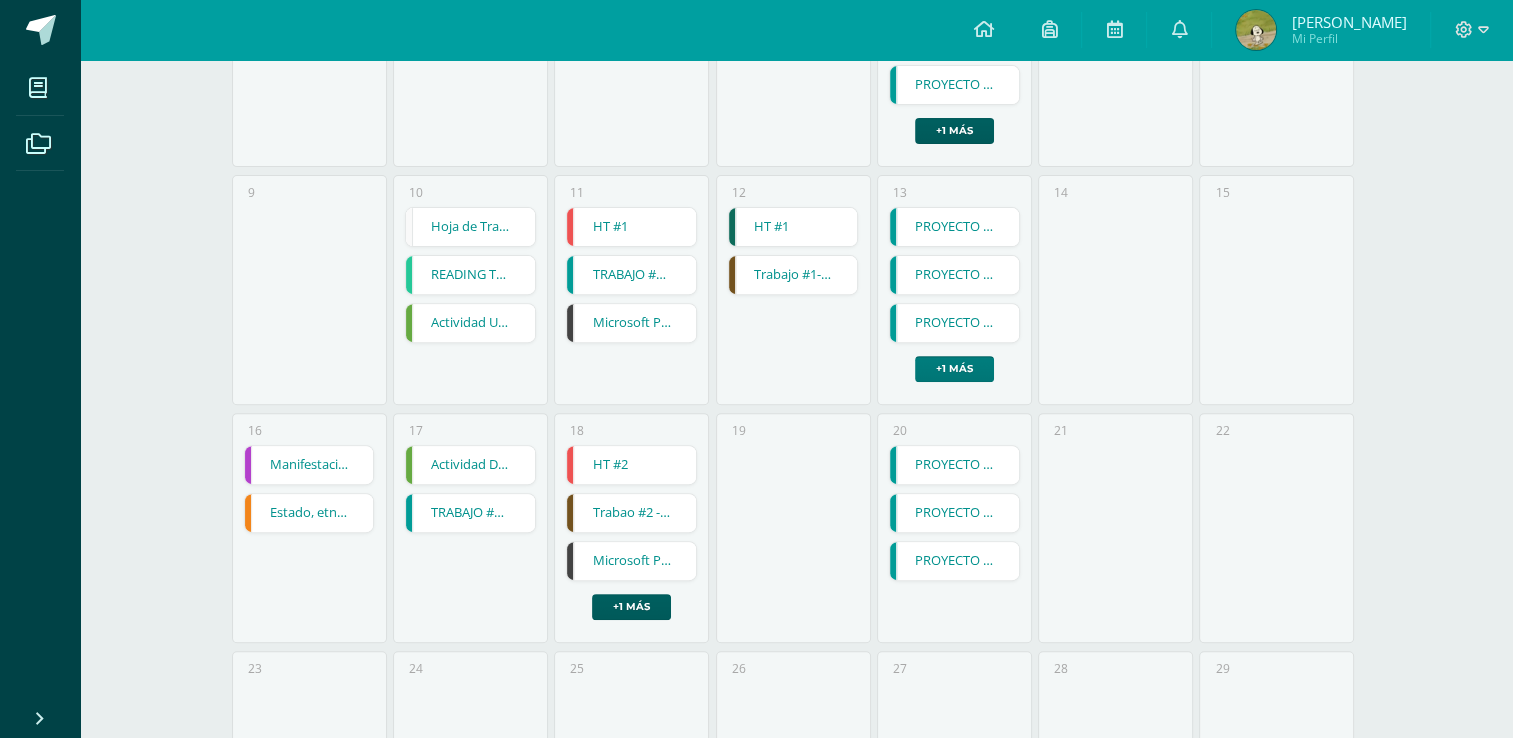 click on "+1 más" at bounding box center (954, 369) 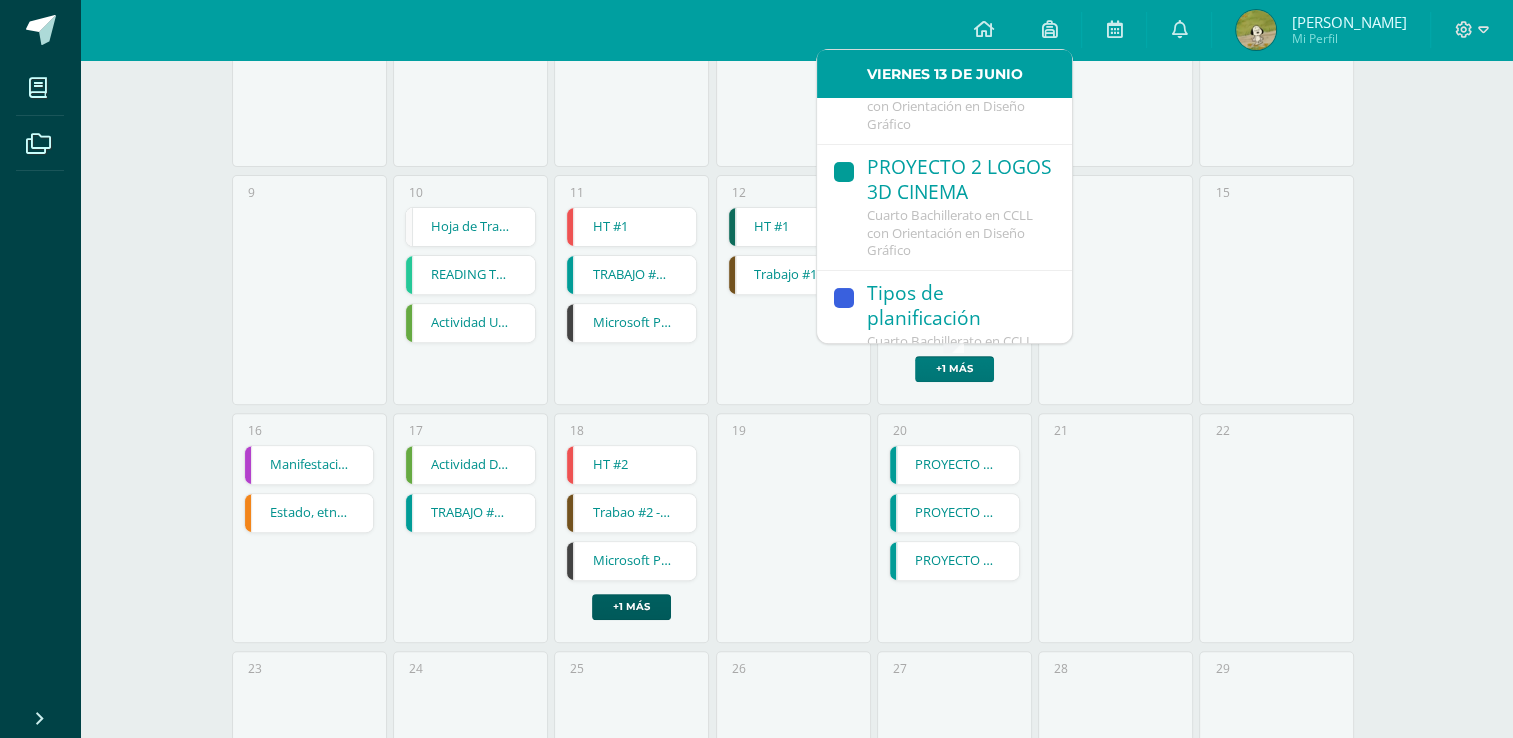 scroll, scrollTop: 276, scrollLeft: 0, axis: vertical 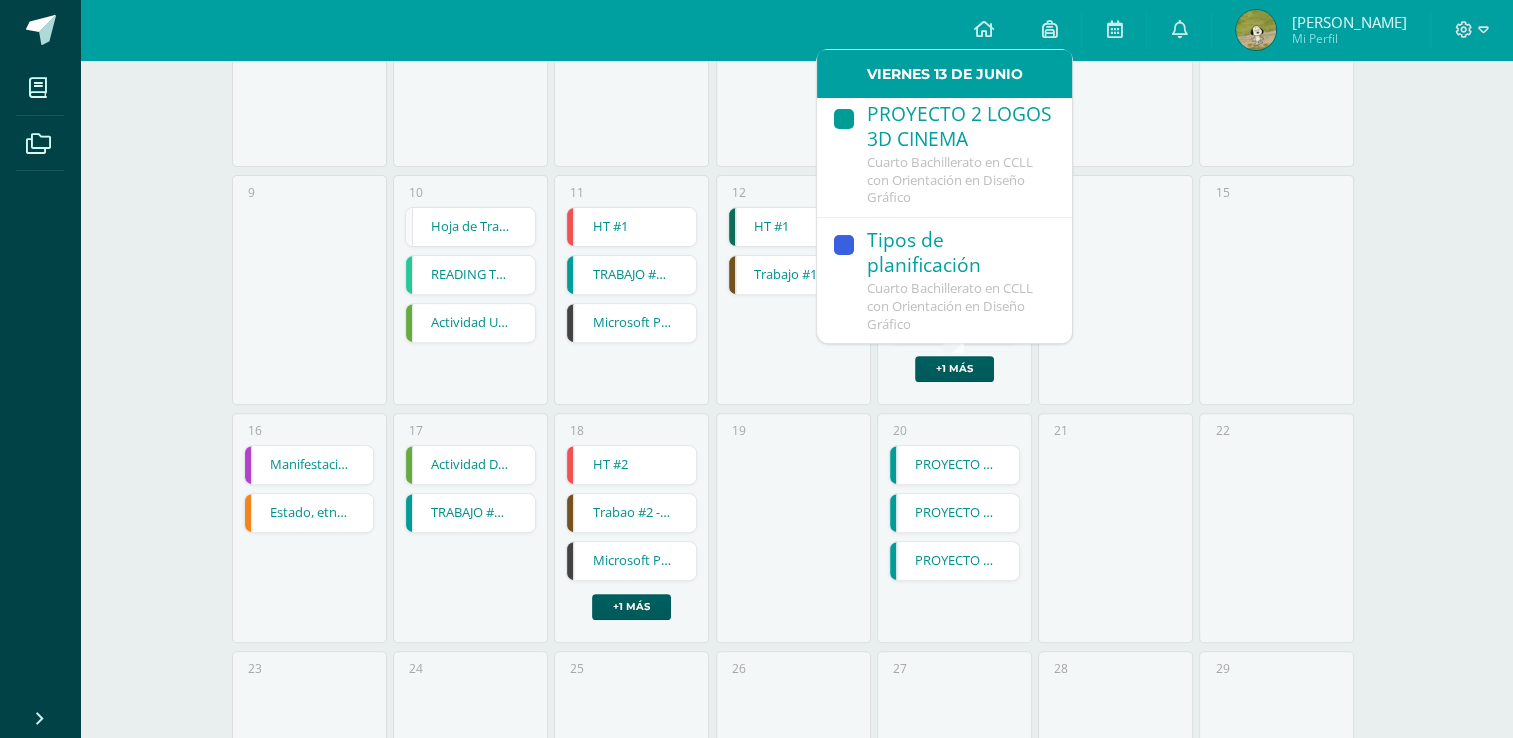 click on "Cuarto Bachillerato en CCLL con Orientación en Diseño Gráfico" at bounding box center [950, 306] 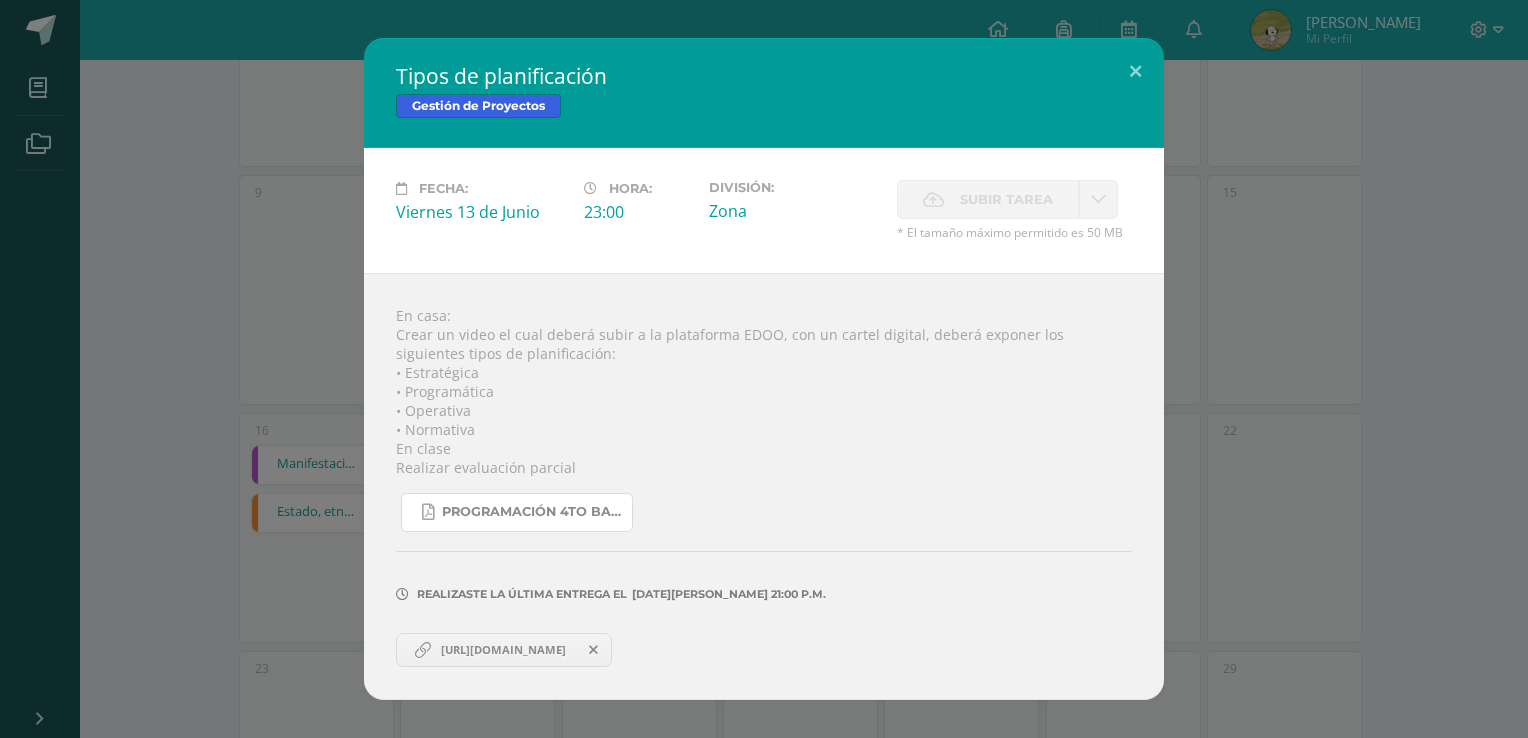 click on "Programación 4to bachi proyectos.pdf" at bounding box center (517, 512) 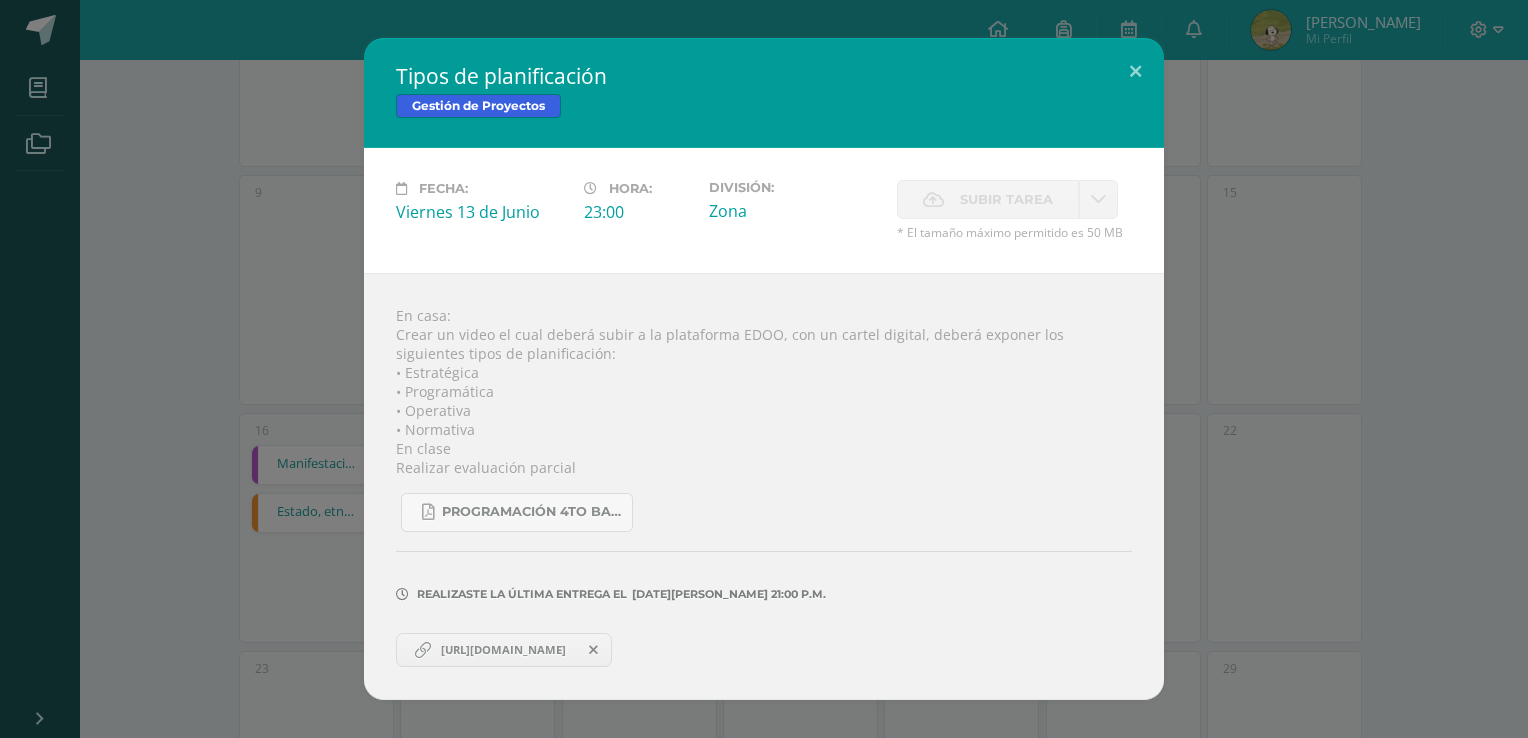 click on "Tipos de planificación
Gestión de Proyectos
Fecha:
Viernes 13 de Junio
Hora:
23:00
División:
Zona" at bounding box center [764, 369] 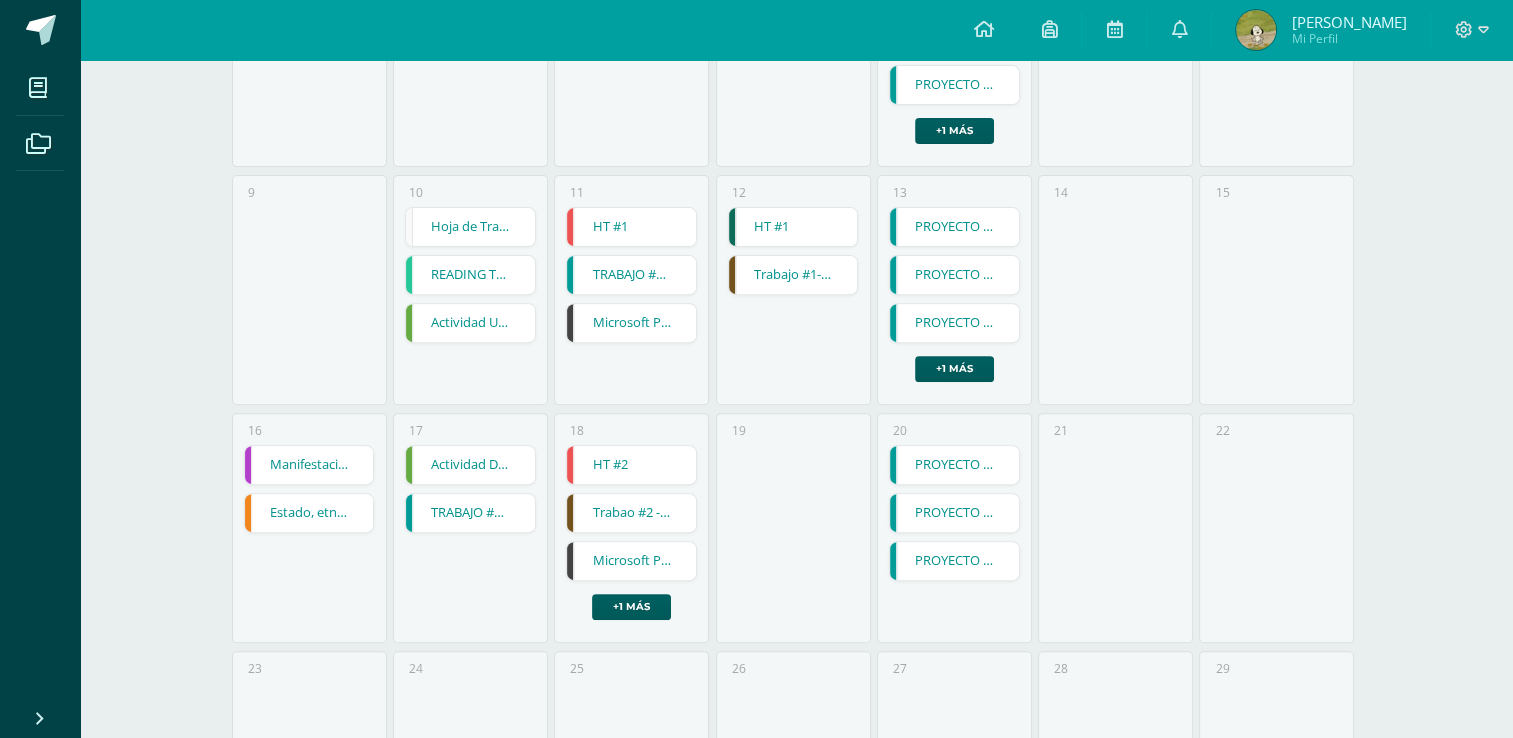click on "Manifestaciones artísticas 2" at bounding box center (309, 465) 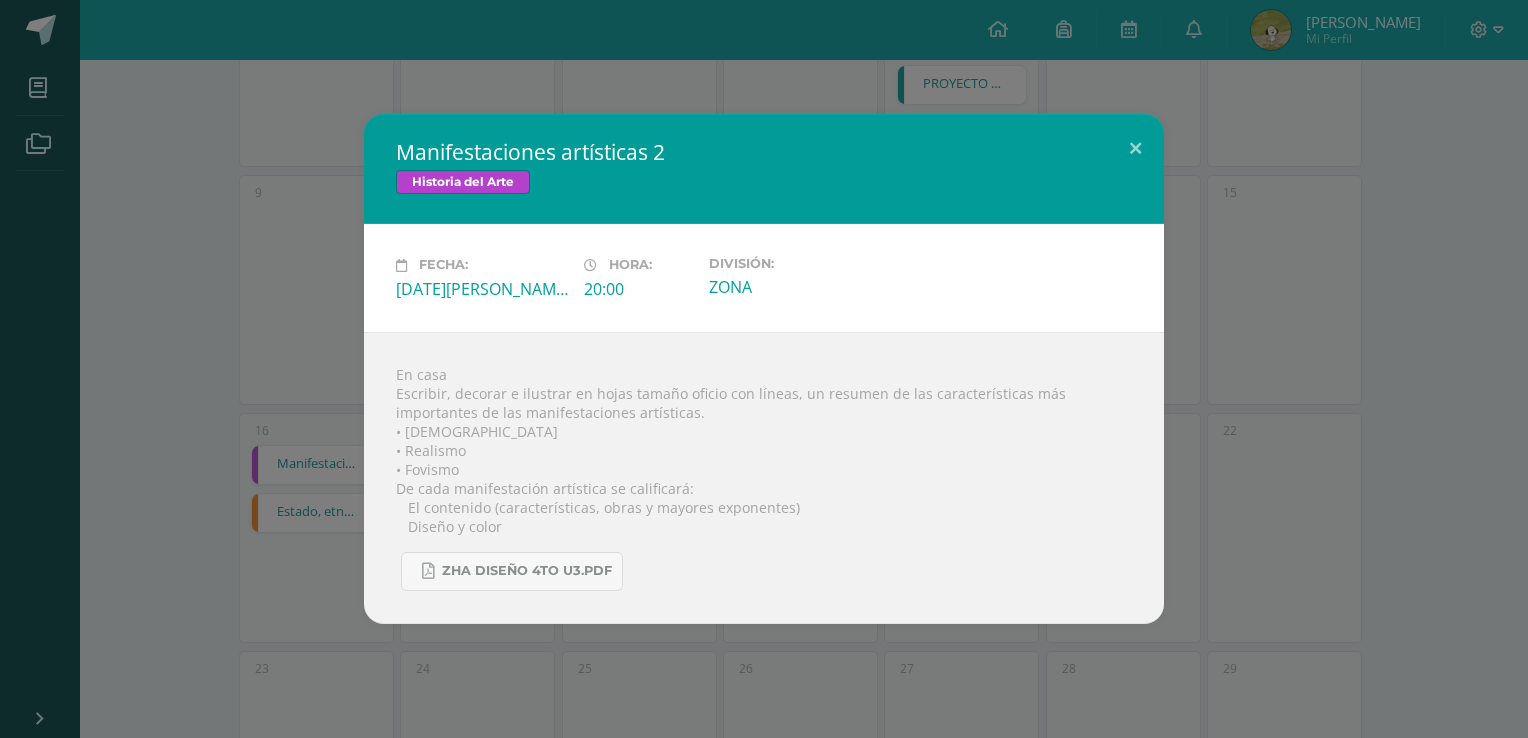 click on "Manifestaciones artísticas 2
Historia del Arte
Fecha:
Lunes 16 de Junio
Hora:
20:00
División:
ZONA
En casa •	Modernismo •	Realismo •	Fovismo" at bounding box center [764, 368] 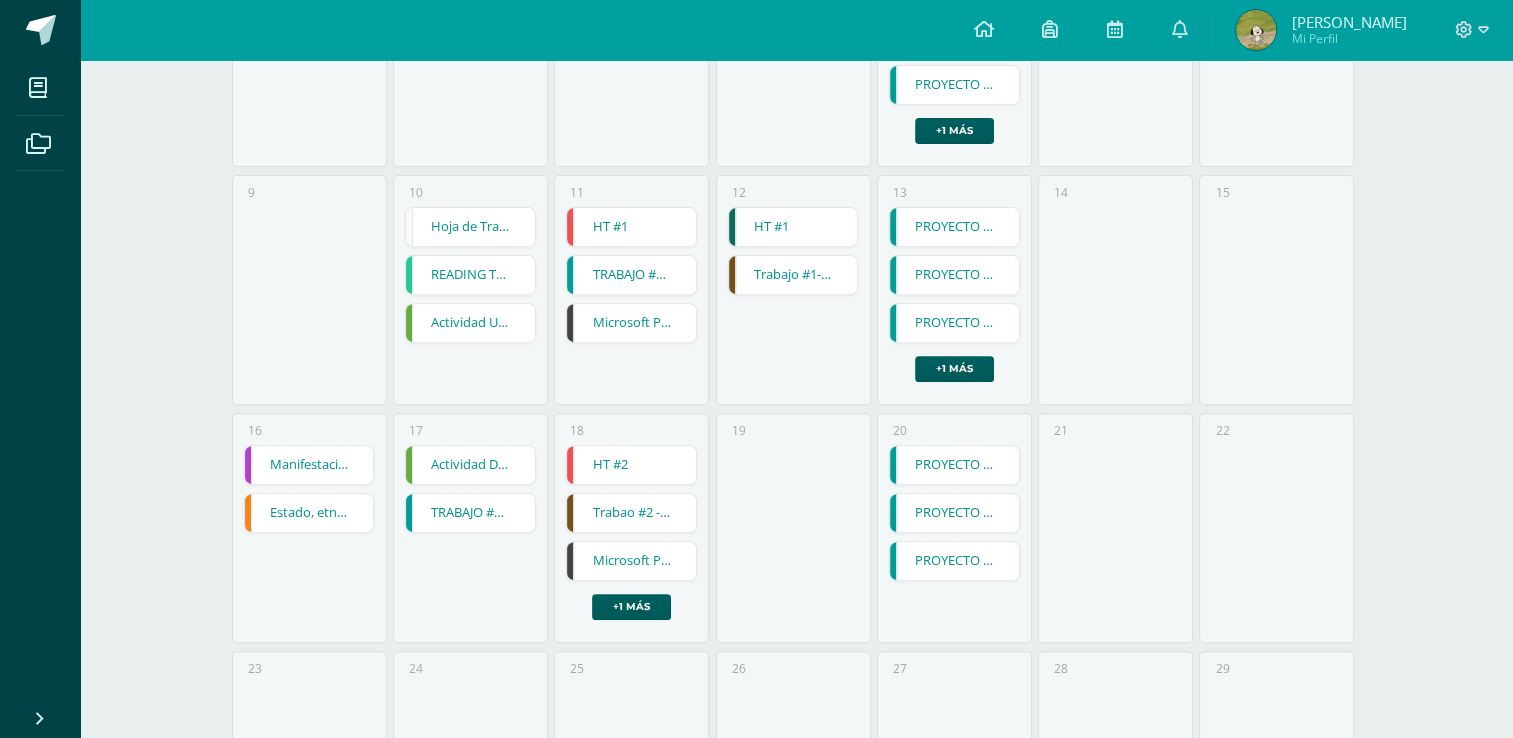click on "Estado, etnia y nación" at bounding box center [309, 513] 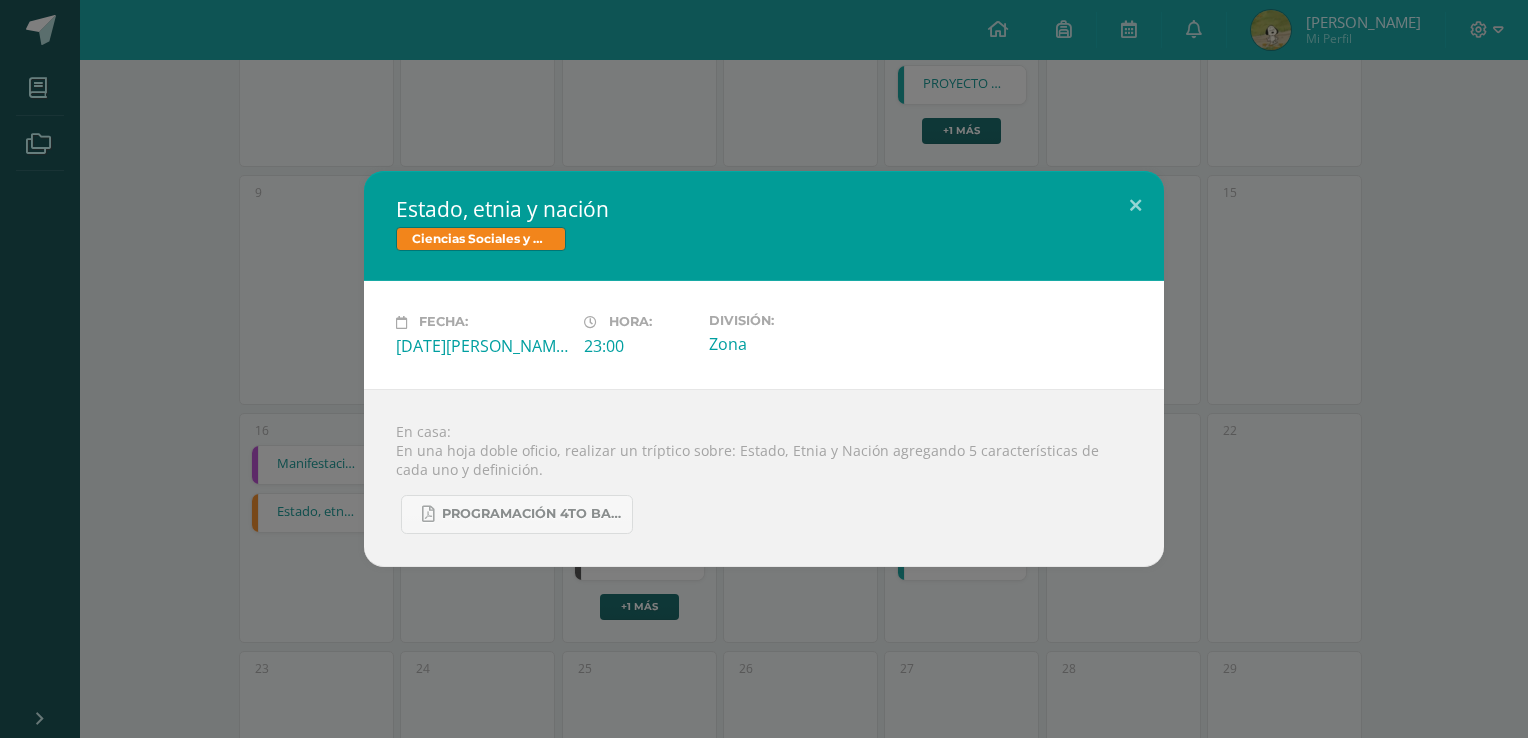 click on "Estado, etnia y nación
Ciencias Sociales y Formación Ciudadana
Fecha:
Lunes 16 de Junio
Hora:
23:00
División:
Zona
En casa:
Loading..." at bounding box center [764, 369] 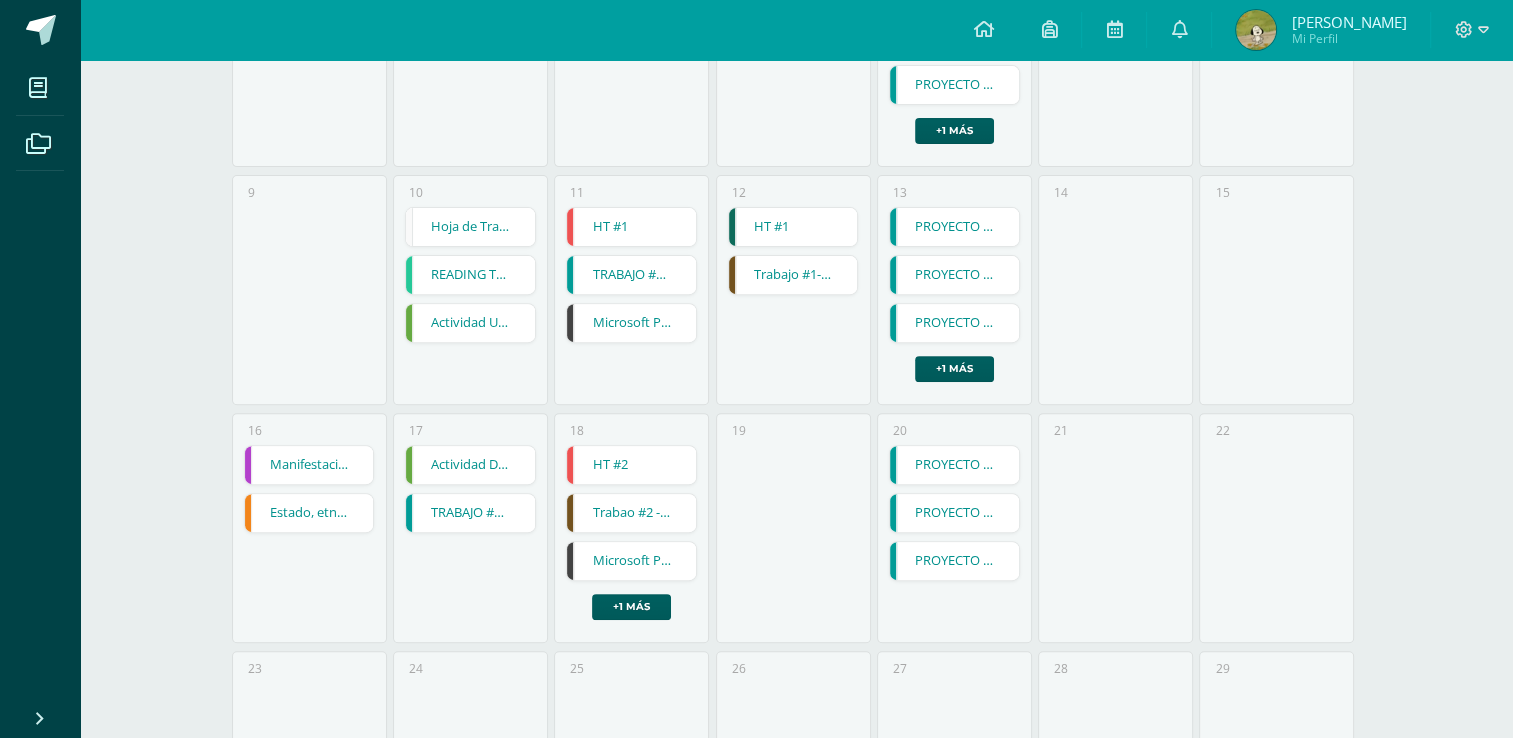 click on "Actividad Dos" at bounding box center [470, 465] 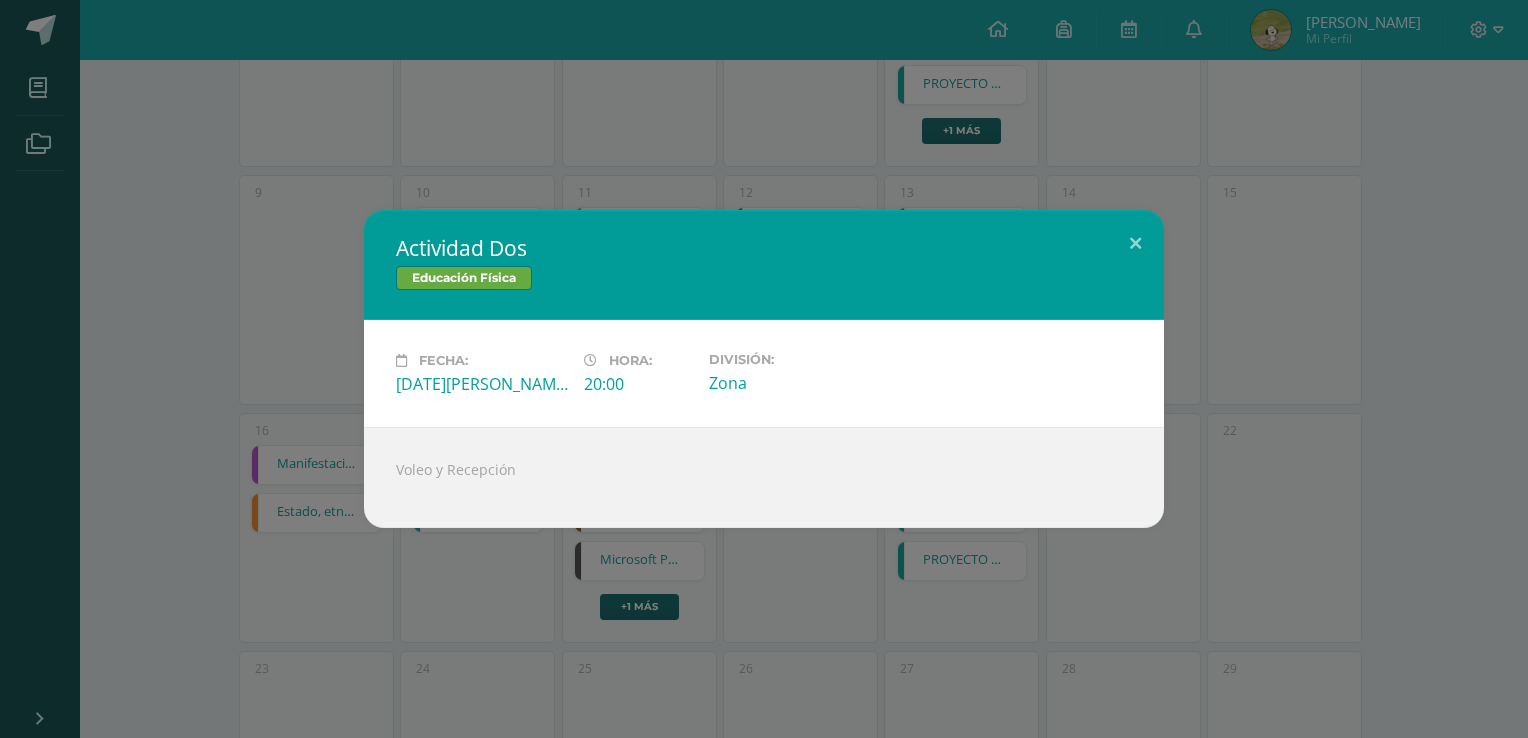 click on "Actividad Dos
Educación Física
Fecha:
Martes 17 de Junio
Hora:
20:00
División:
Zona
Voleo y Recepción" at bounding box center [764, 369] 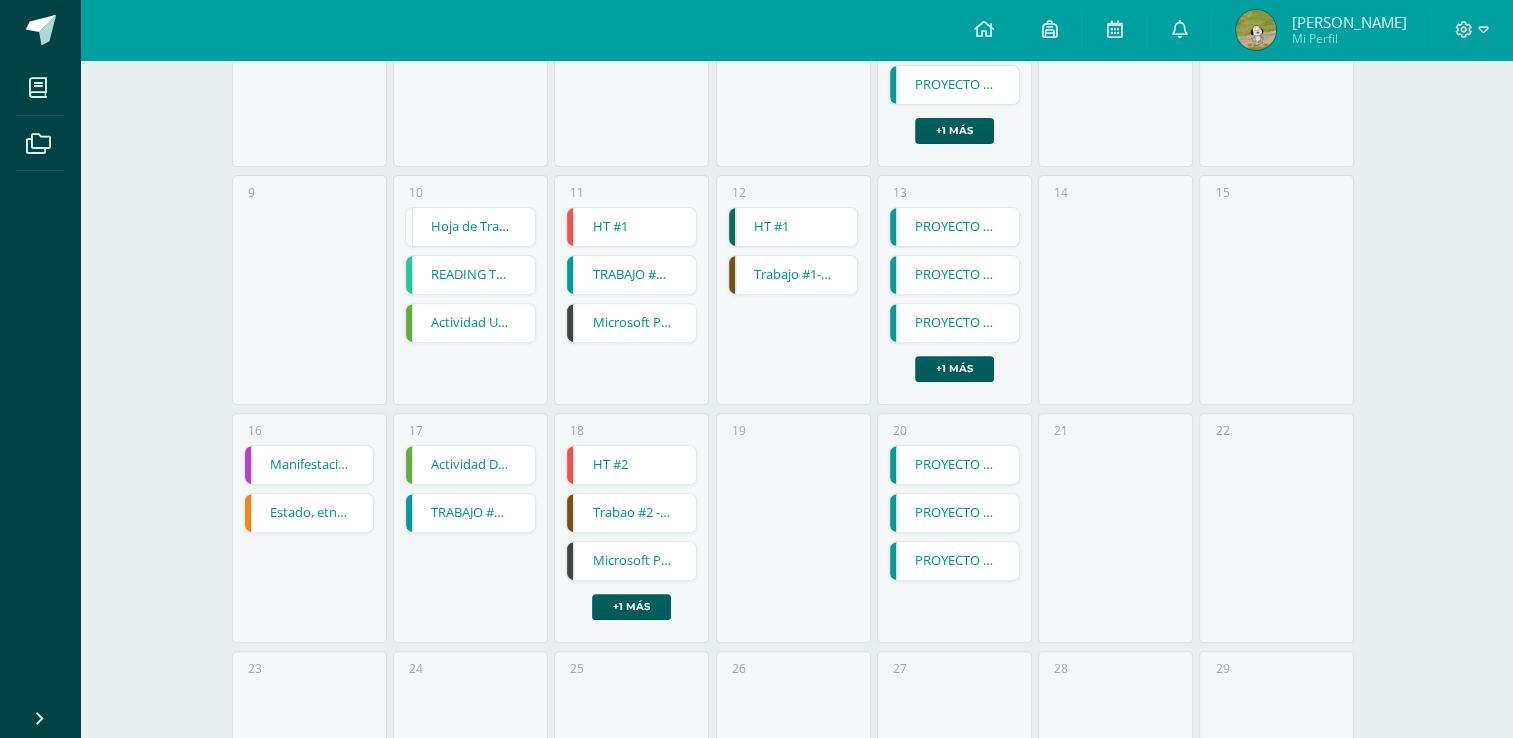 click on "TRABAJO #2 - TEMPERAMENTO HUMANO" at bounding box center [470, 513] 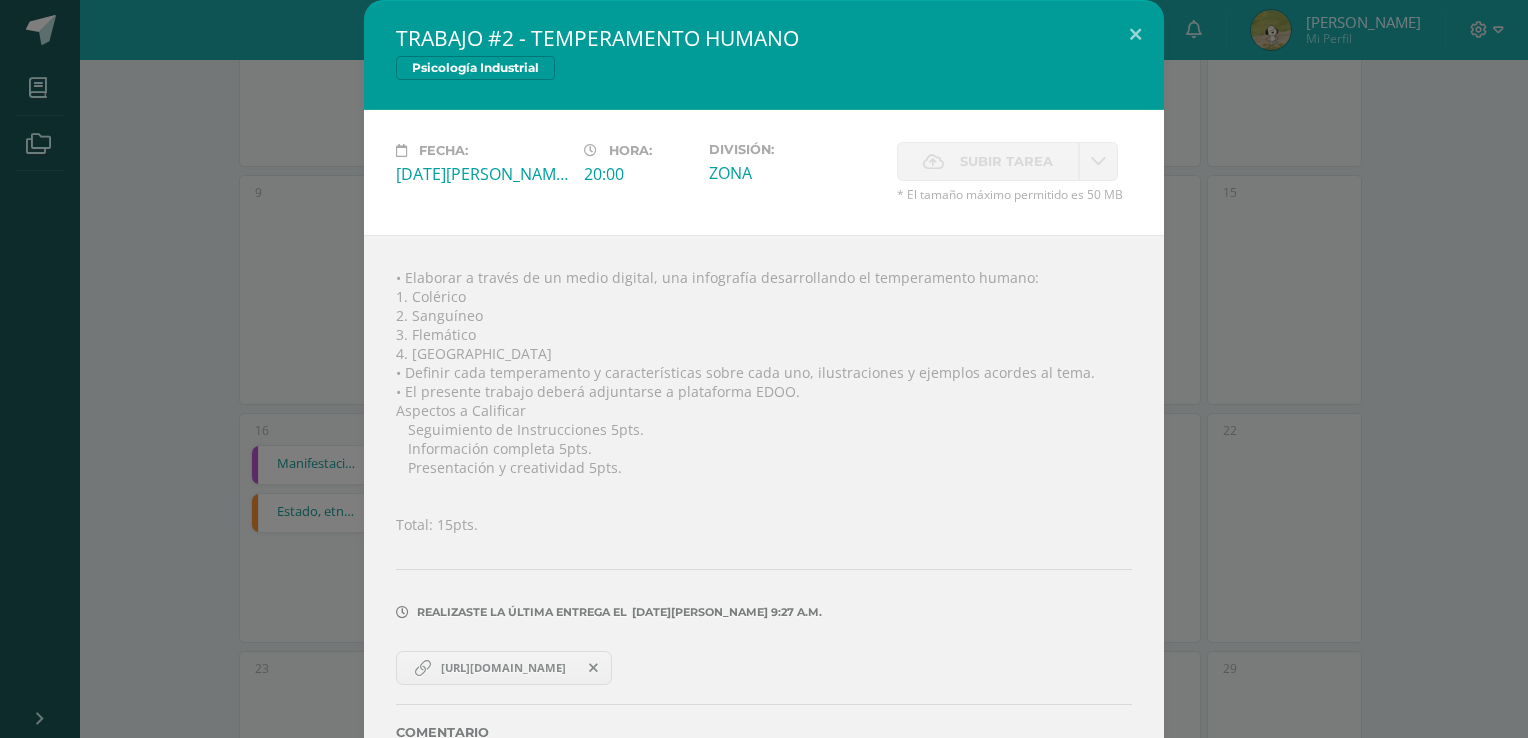 click on "TRABAJO #2 - TEMPERAMENTO HUMANO
Psicología Industrial
Fecha:
Martes 17 de Junio
Hora:
20:00
División:
ZONA
Subir tarea Aceptar" at bounding box center (764, 400) 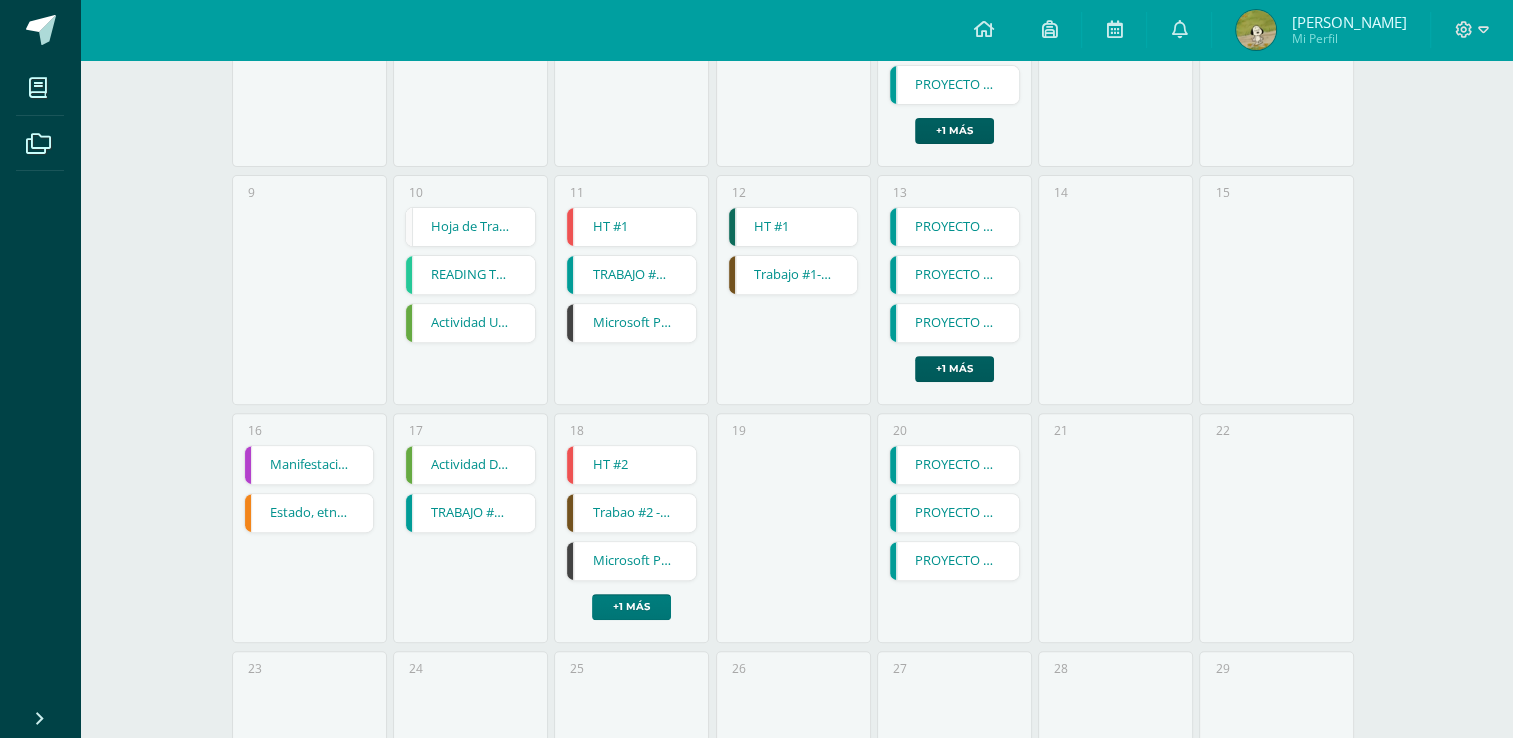 click on "+1 más" at bounding box center (631, 607) 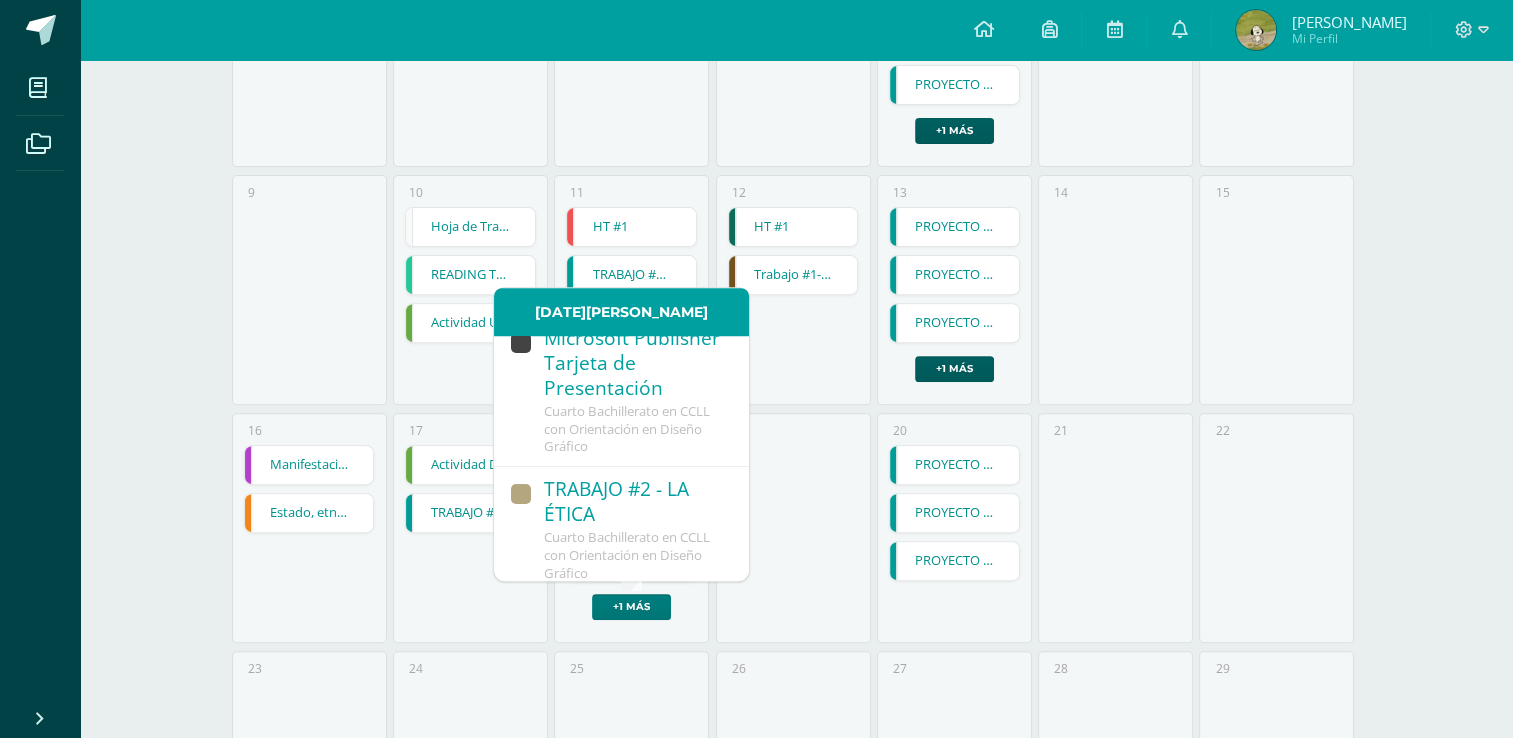 scroll, scrollTop: 326, scrollLeft: 0, axis: vertical 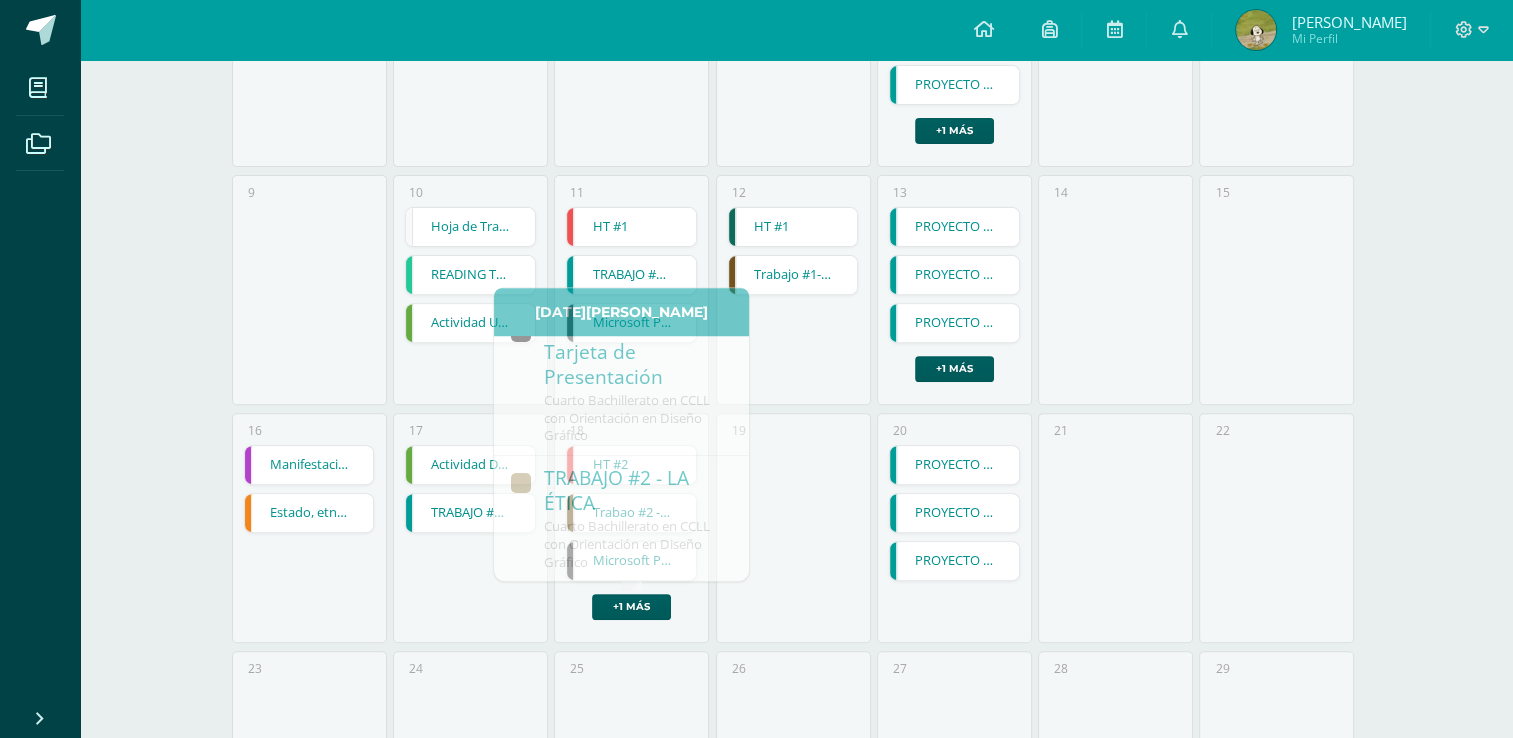 click on "22" at bounding box center (1276, 528) 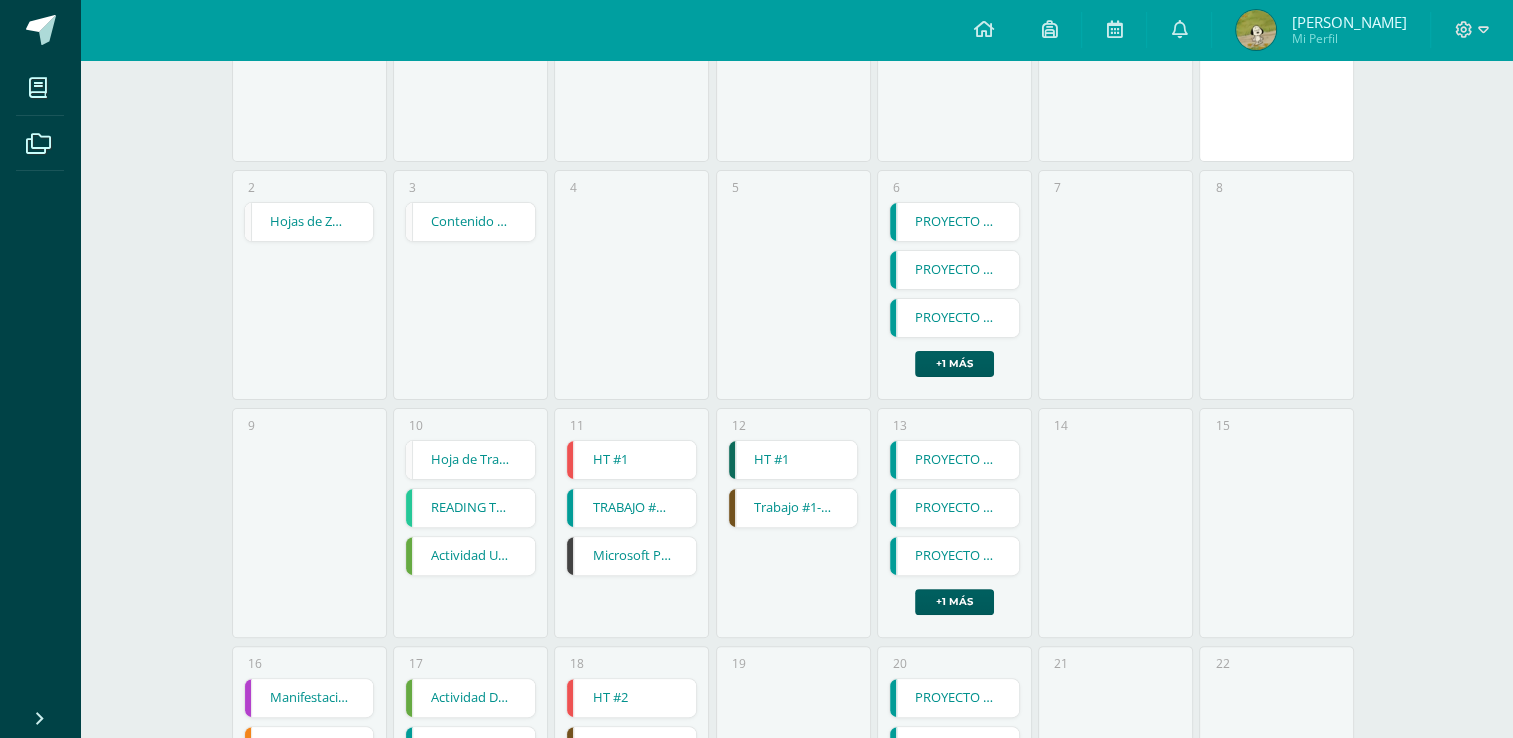 scroll, scrollTop: 0, scrollLeft: 0, axis: both 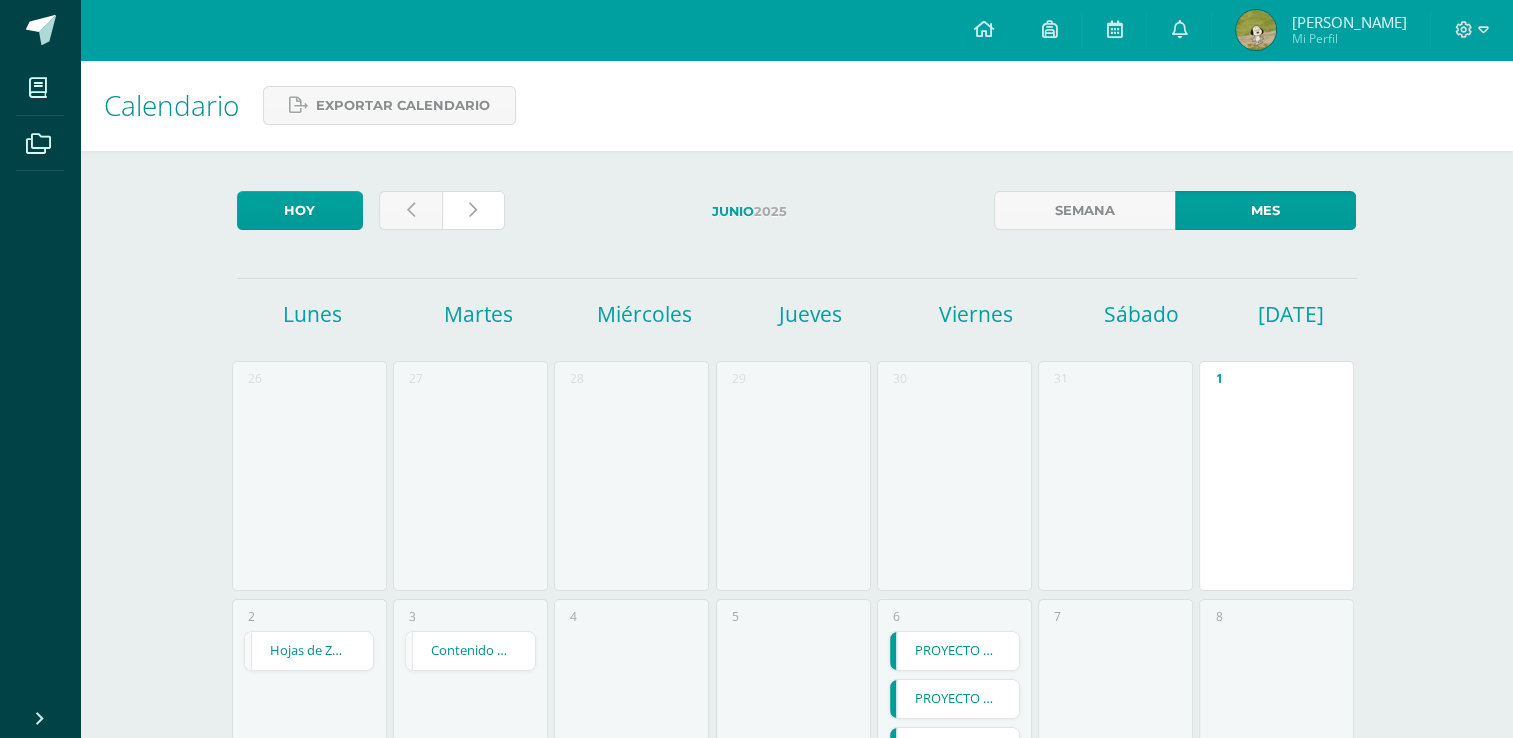 click at bounding box center [473, 210] 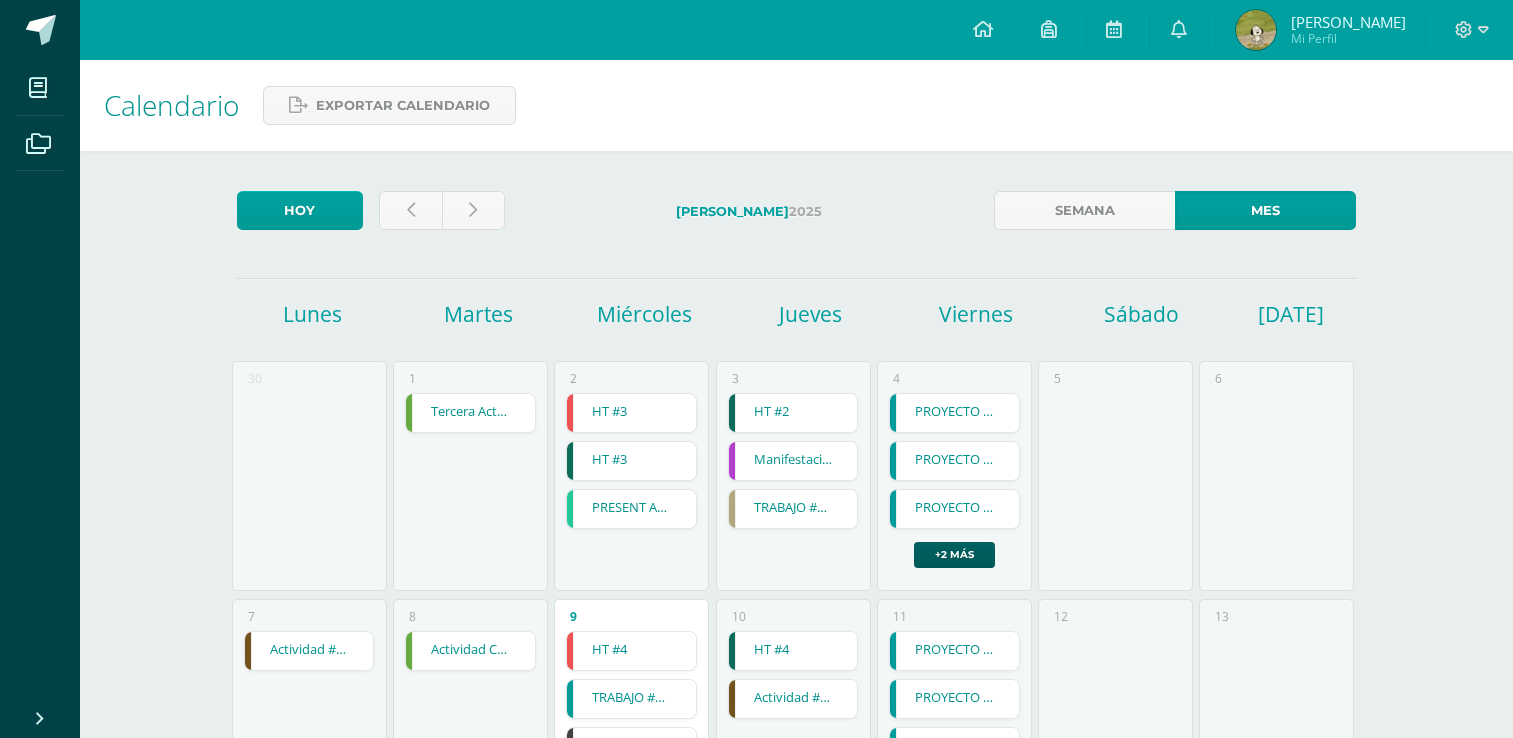 scroll, scrollTop: 0, scrollLeft: 0, axis: both 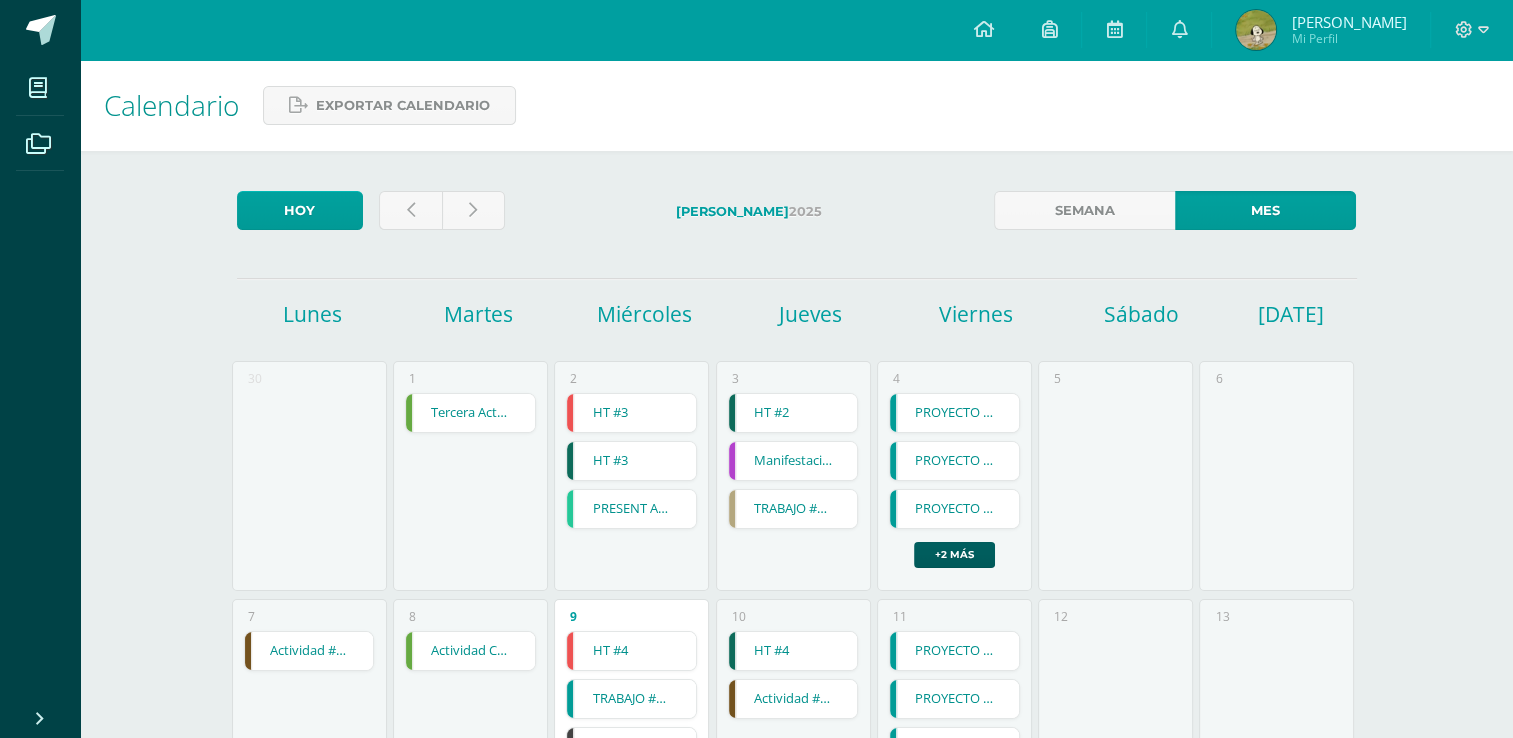 click on "Tercera Actividad" at bounding box center [470, 413] 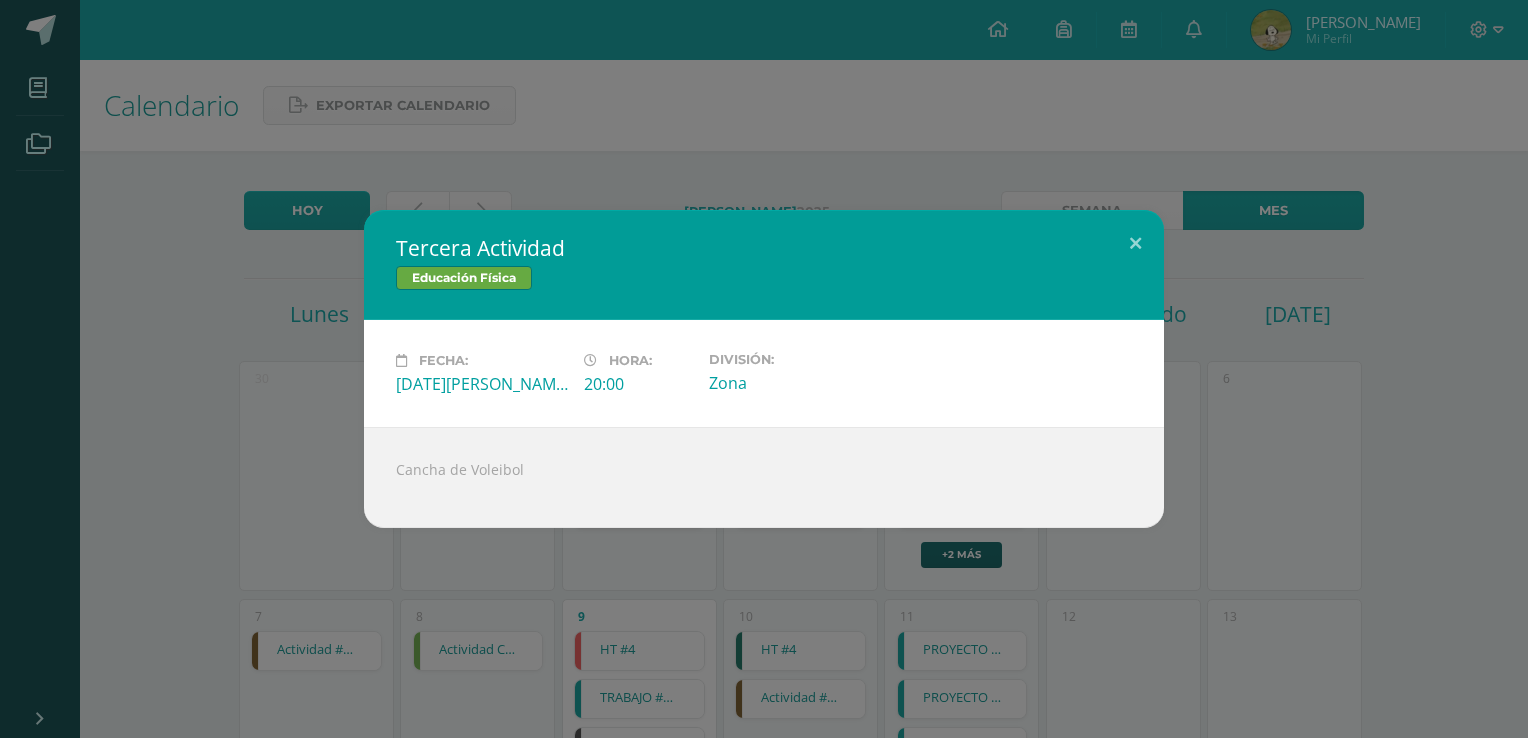 click on "Tercera Actividad
Educación Física
Fecha:
Martes 01 de Julio
Hora:
20:00
División:
Zona
Cancha de Voleibol" at bounding box center [764, 369] 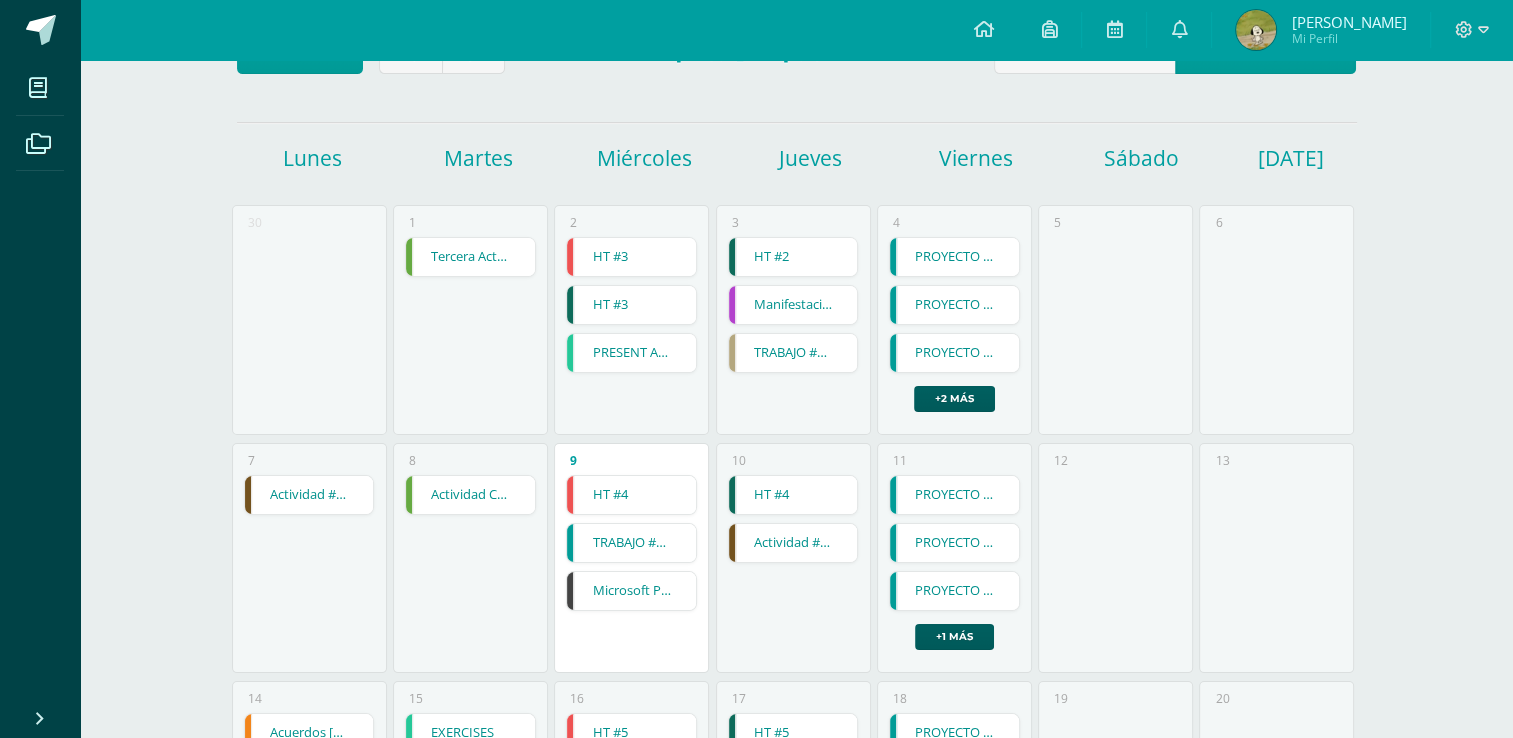 scroll, scrollTop: 174, scrollLeft: 0, axis: vertical 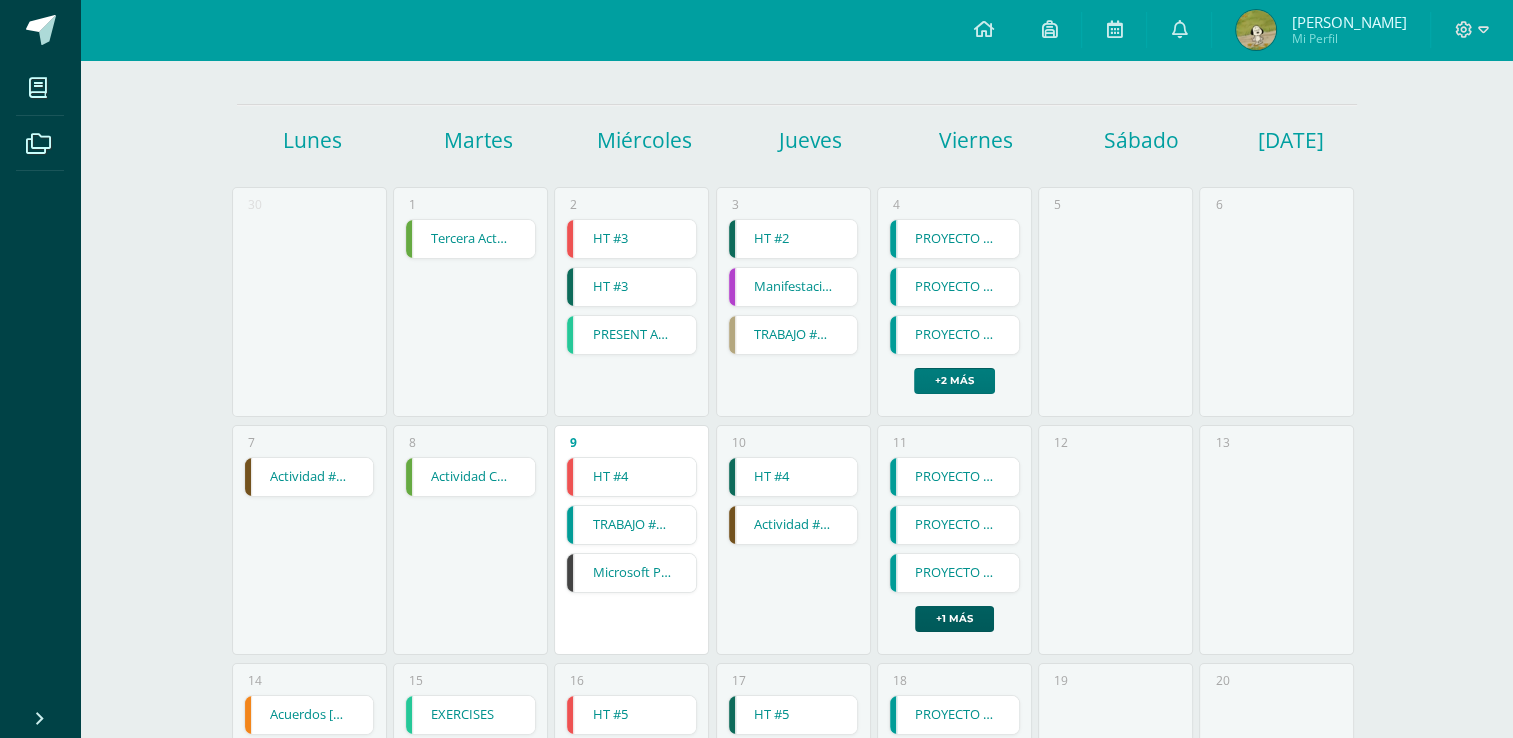 click on "+2 más" at bounding box center (954, 381) 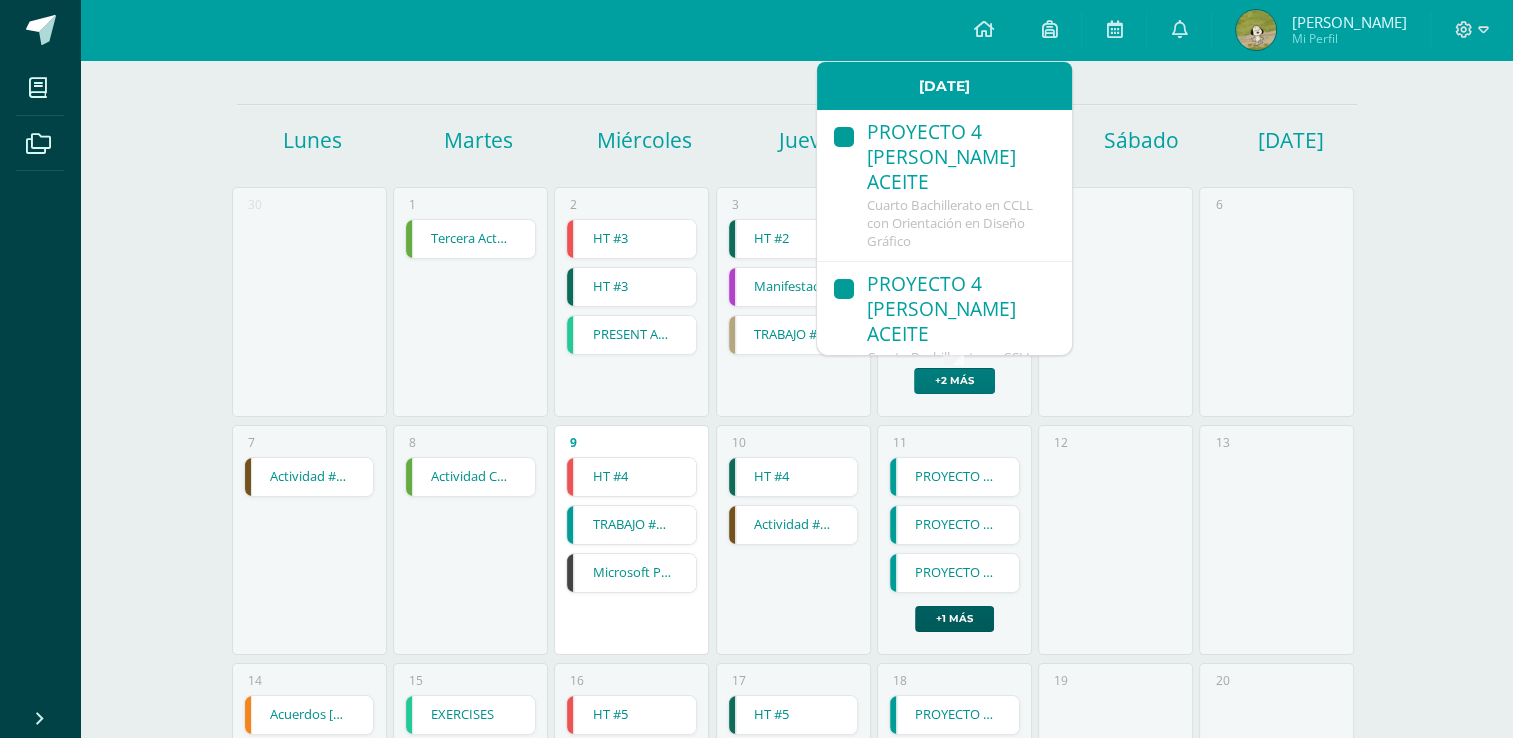 scroll, scrollTop: 375, scrollLeft: 0, axis: vertical 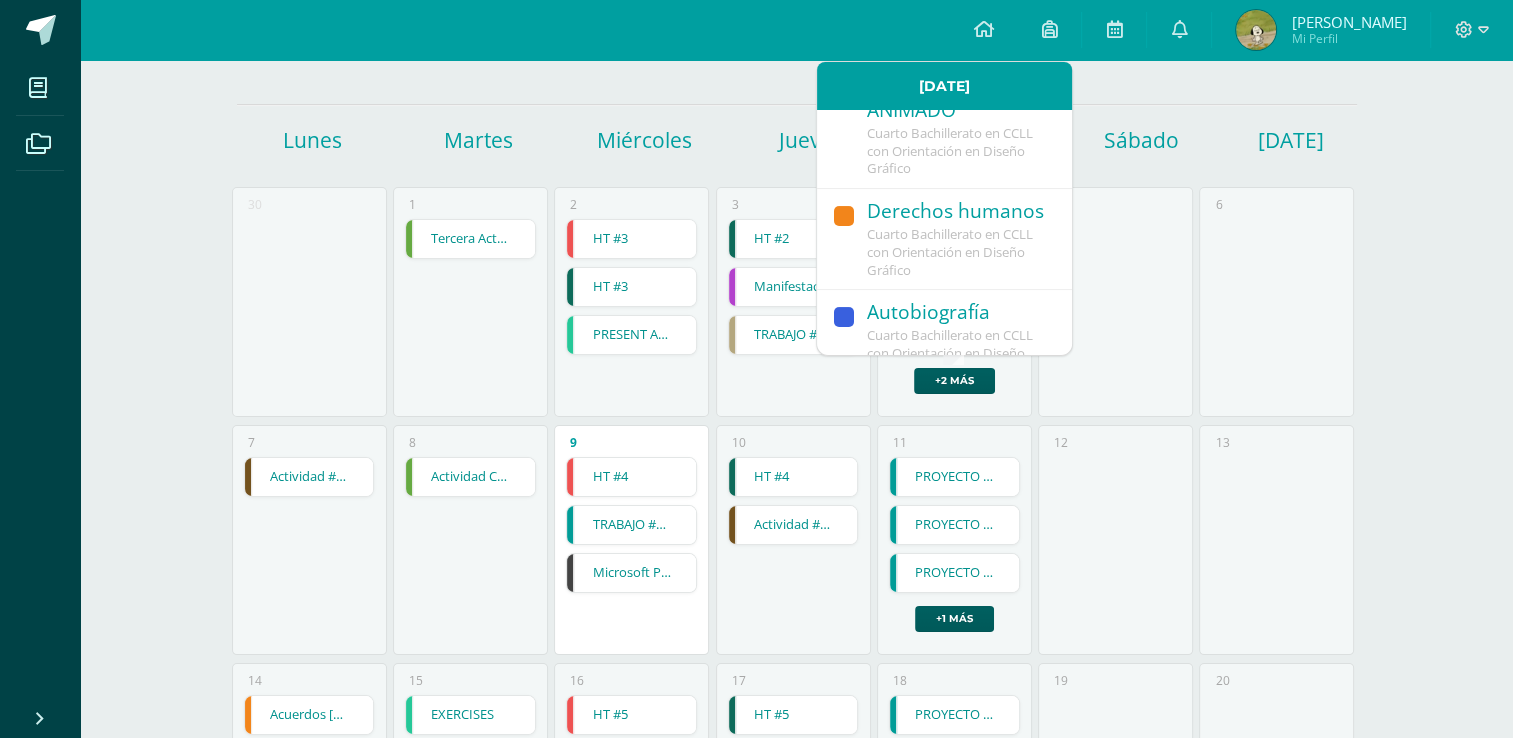 click on "Cuarto Bachillerato en CCLL con Orientación en Diseño Gráfico" at bounding box center [950, 252] 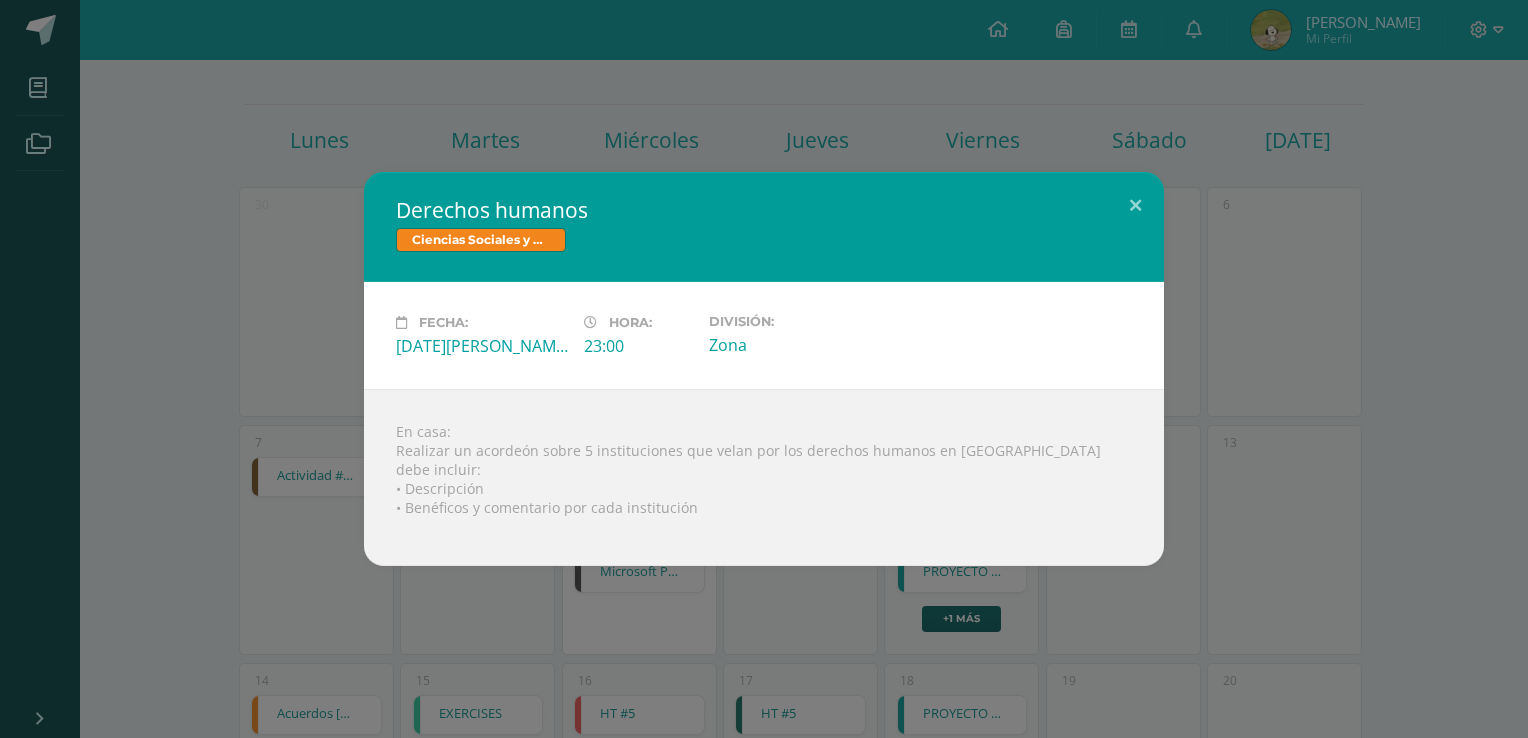 click on "Derechos humanos
Ciencias Sociales y Formación Ciudadana
Fecha:
Viernes 04 de Julio
Hora:
23:00
División:
Zona
En casa:  •	Descripción" at bounding box center (764, 369) 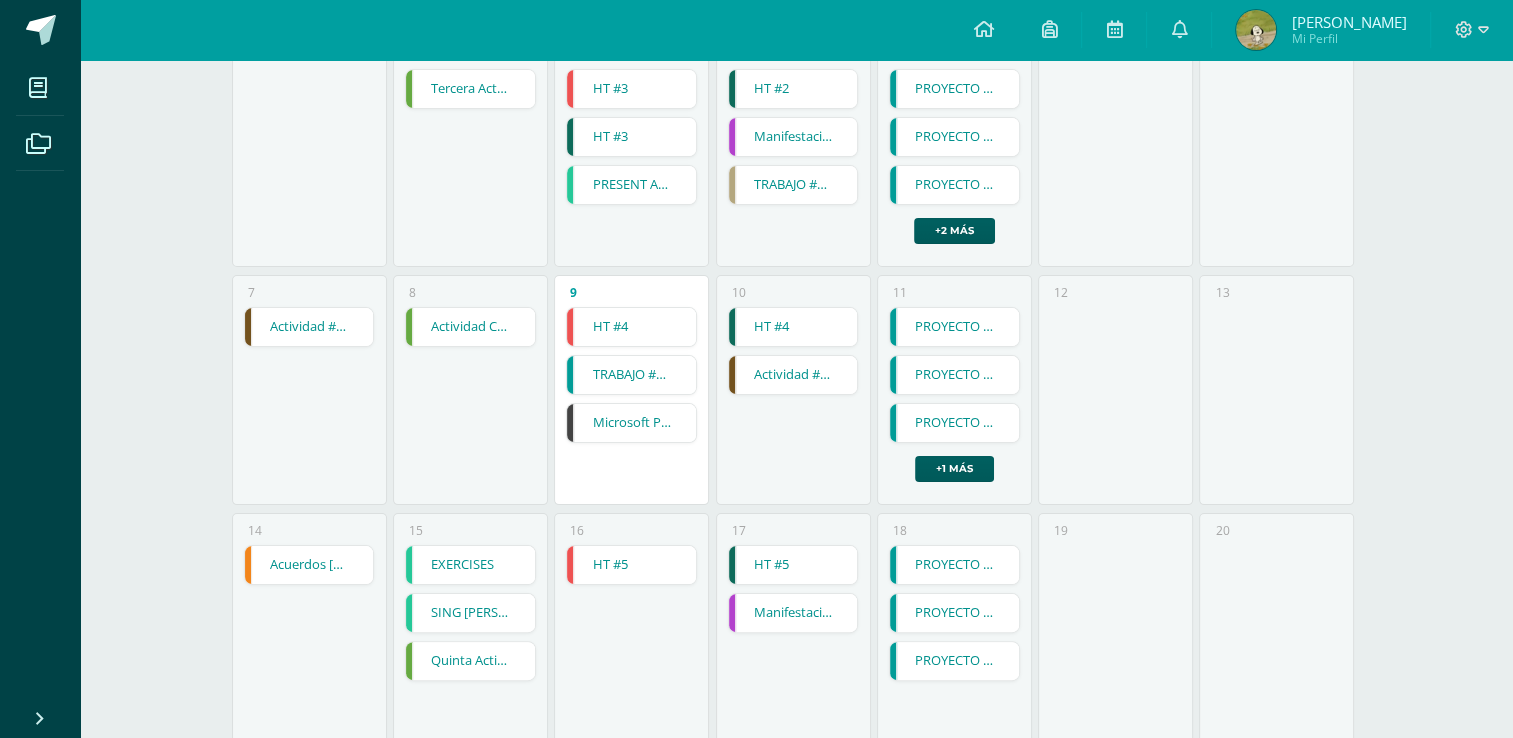 scroll, scrollTop: 373, scrollLeft: 0, axis: vertical 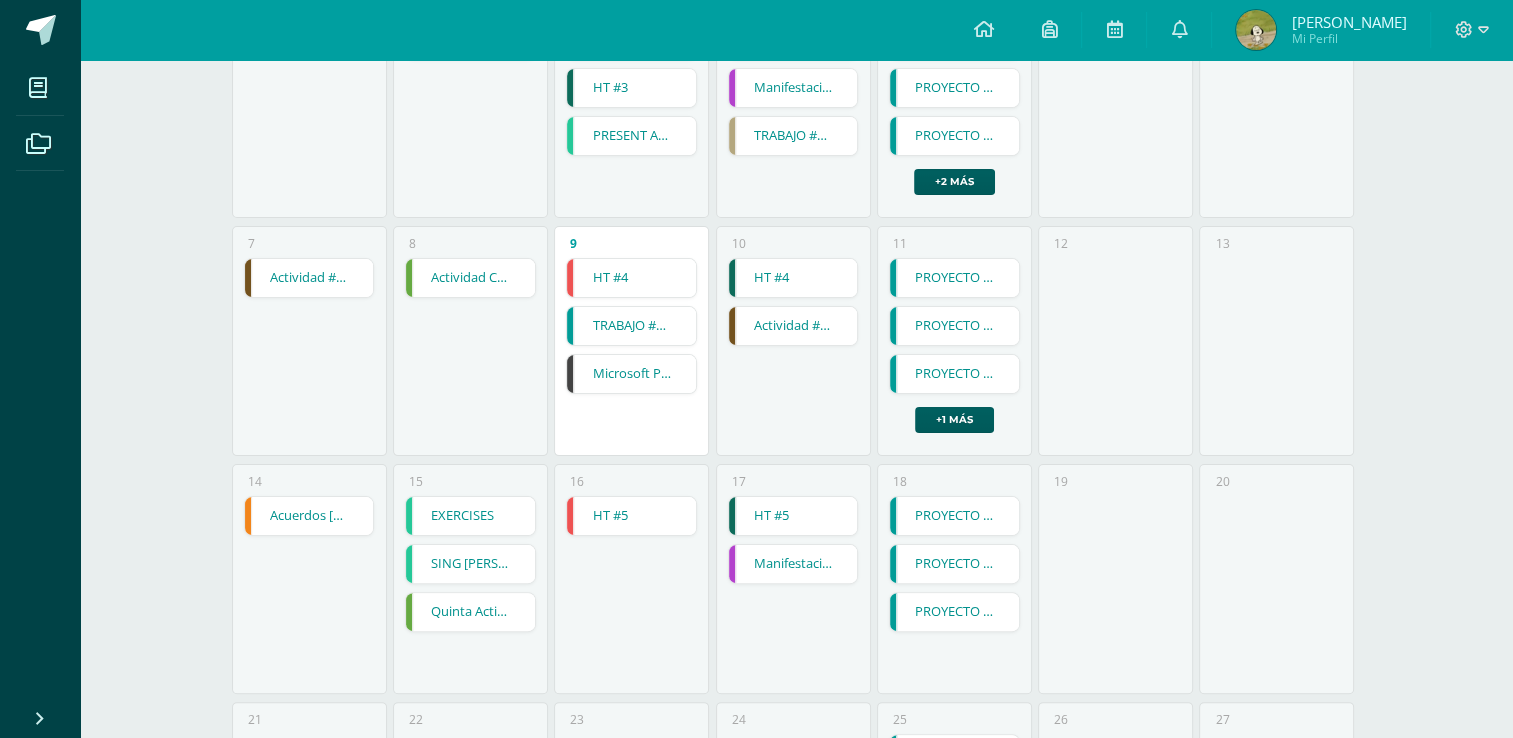 click on "Actividad #3 - Prueba Corta" at bounding box center (309, 278) 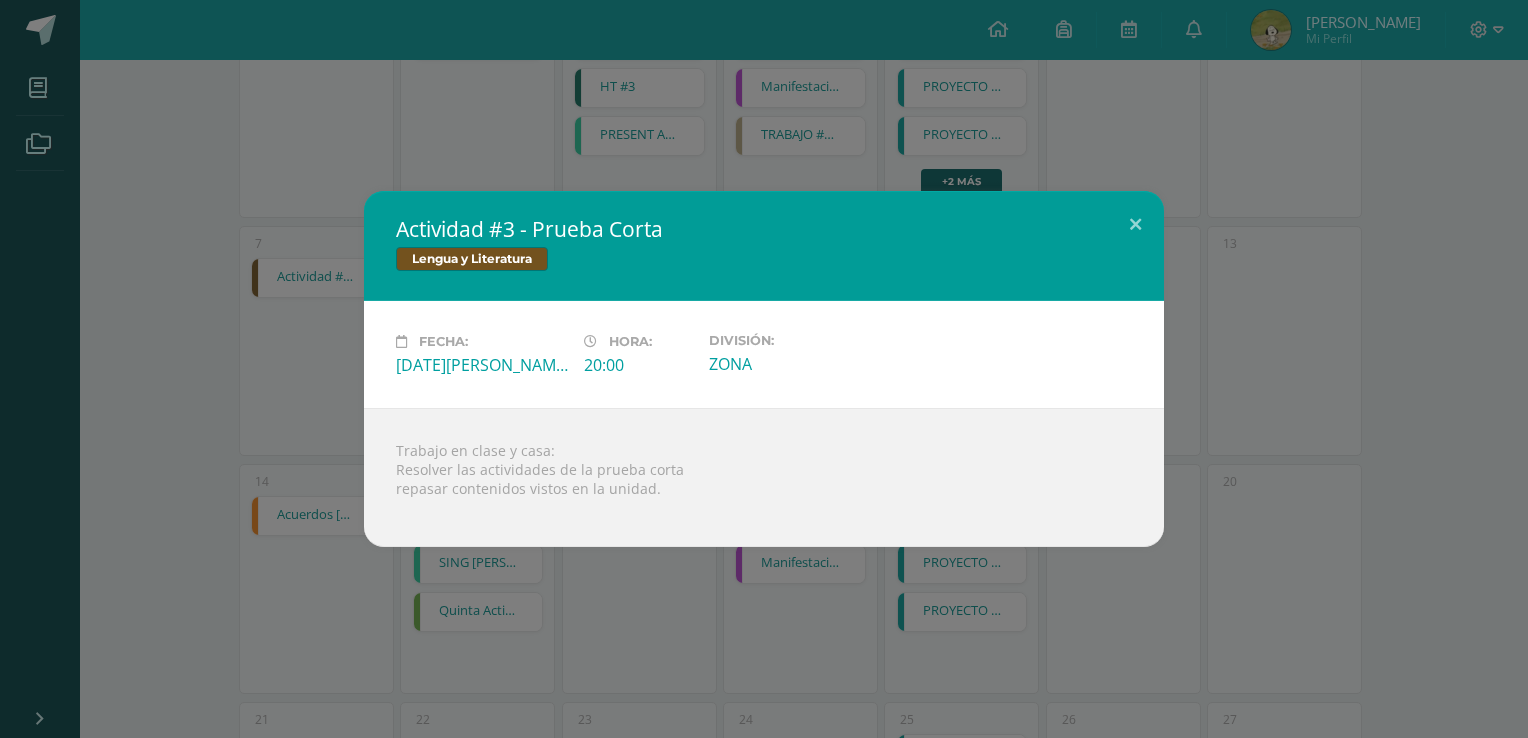 click on "Actividad #3 - Prueba Corta
Lengua y Literatura
Fecha:
Lunes 07 de Julio
Hora:
20:00
División:
ZONA
Trabajo en clase y casa:" at bounding box center (764, 369) 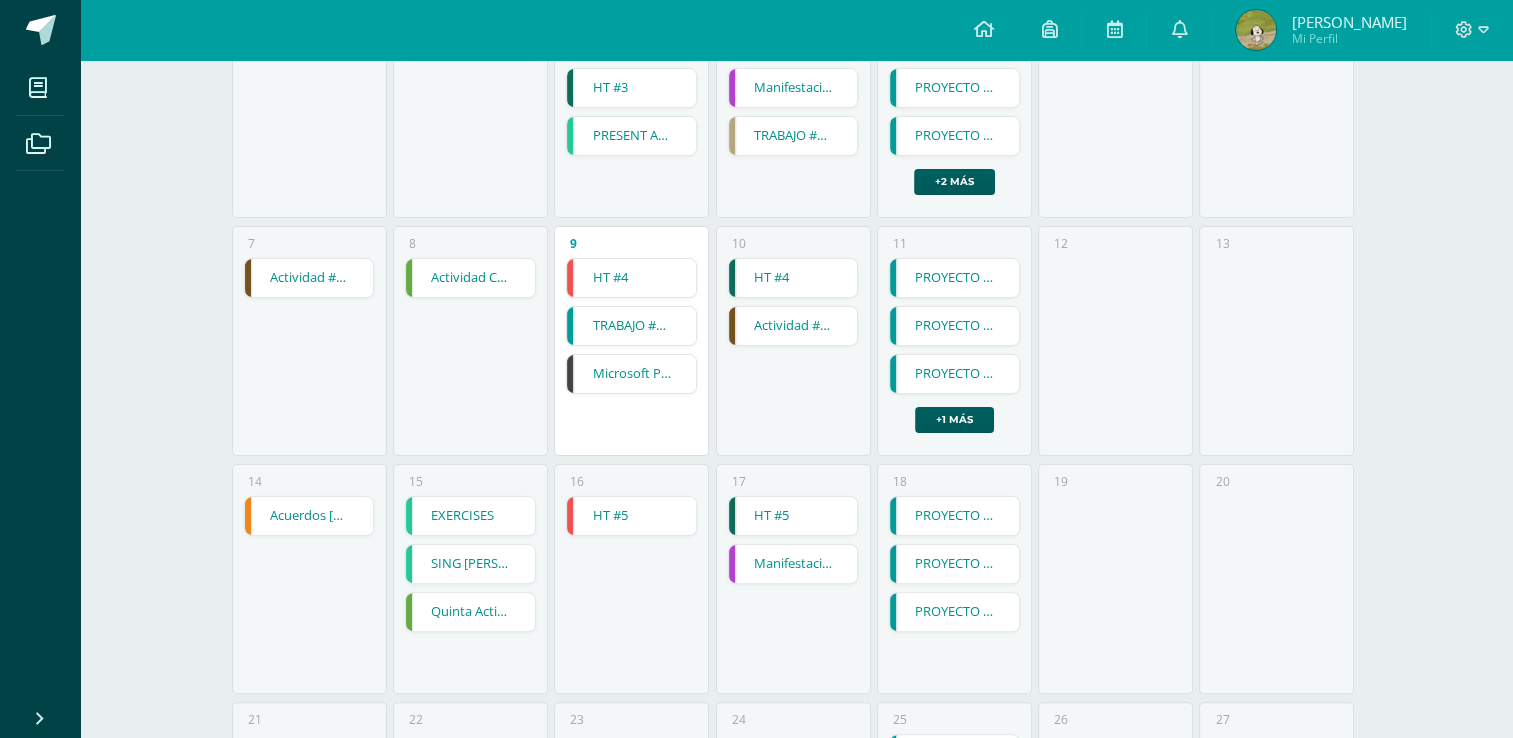 click on "Actividad Cuatro" at bounding box center [470, 278] 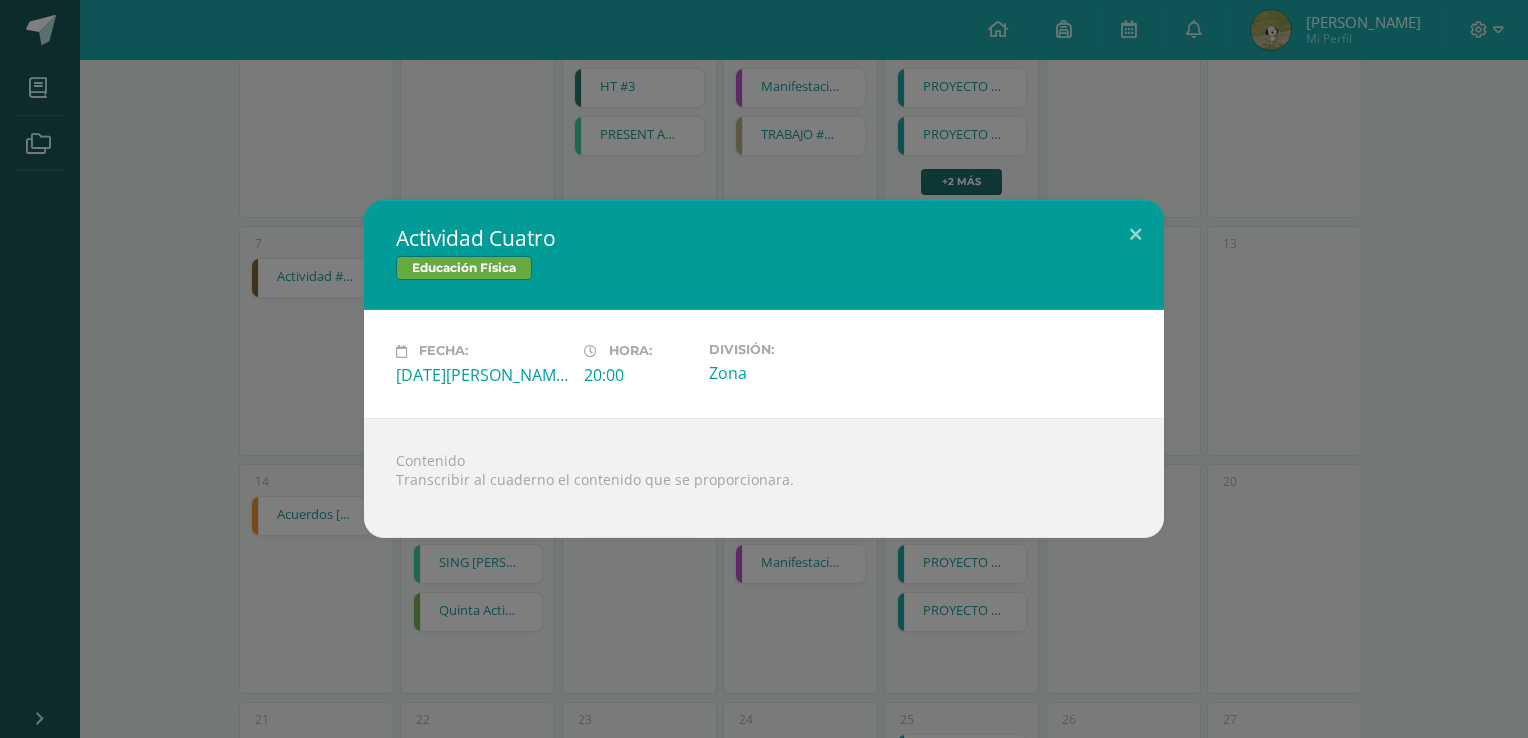 click on "Actividad Cuatro
Educación Física
Fecha:
Martes 08 de Julio
Hora:
20:00
División:
Zona
Contenido" at bounding box center (764, 368) 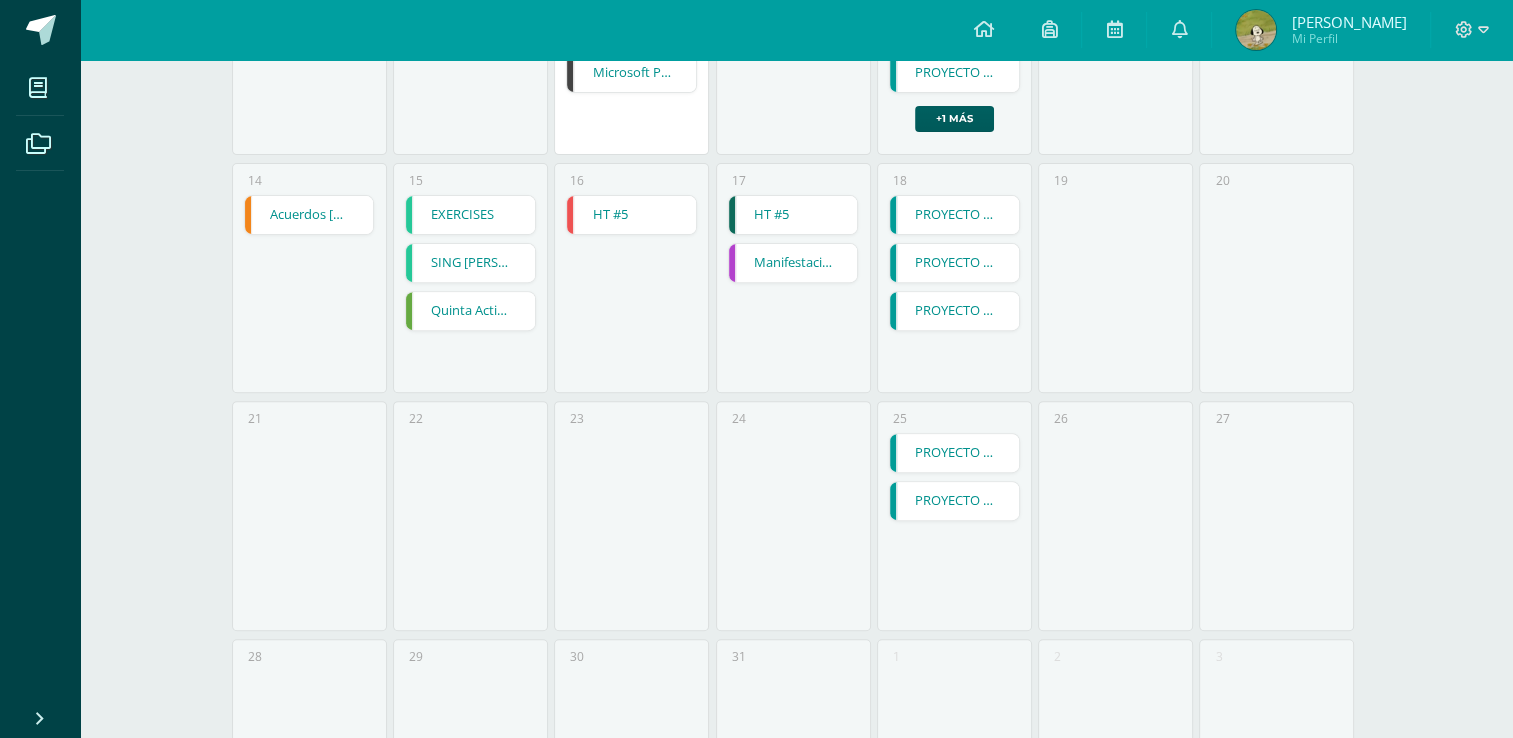 scroll, scrollTop: 680, scrollLeft: 0, axis: vertical 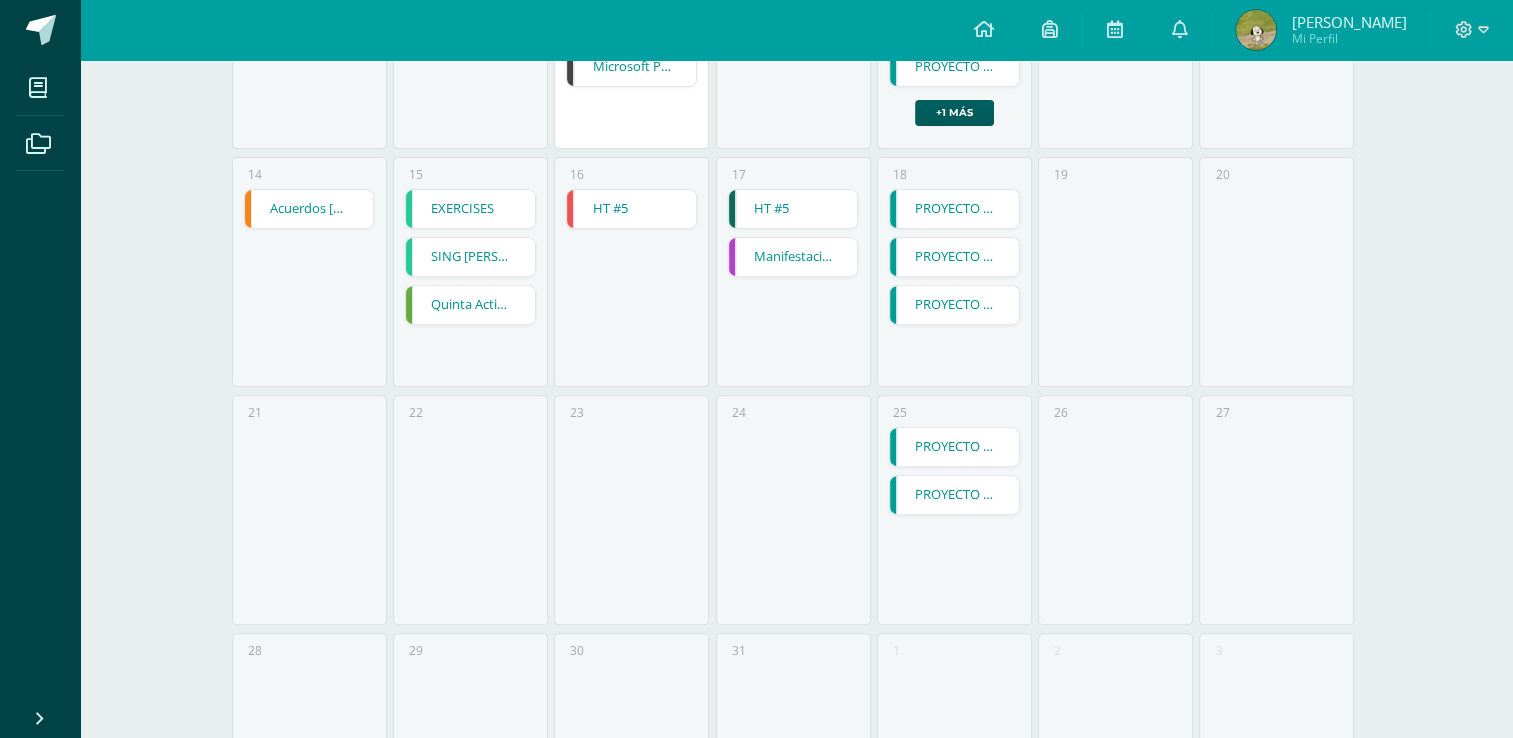 click on "Acuerdos de Paz" at bounding box center [309, 209] 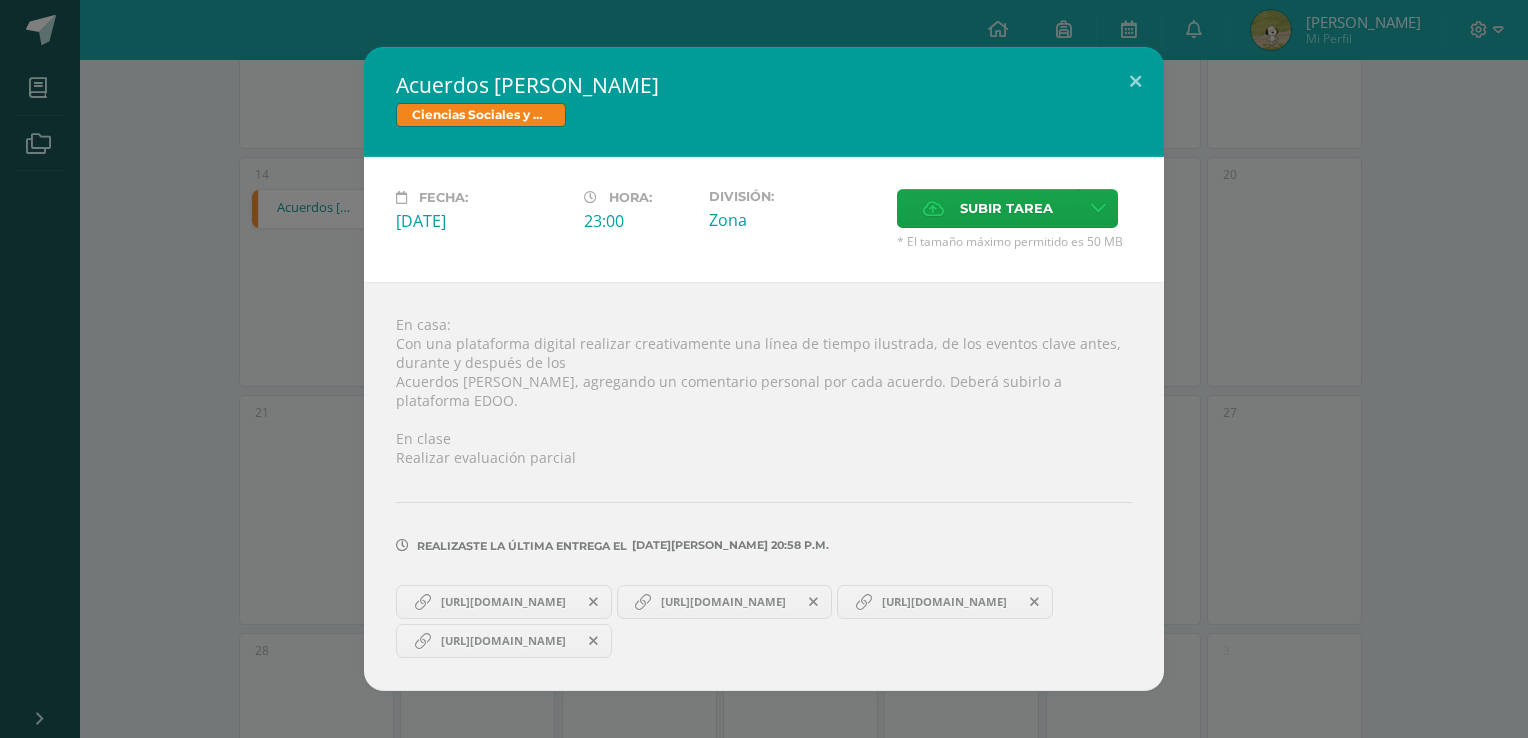 click on "Acuerdos de Paz
Ciencias Sociales y Formación Ciudadana
Fecha:
Lunes 14 de Julio
Hora:
23:00
División:
Zona
Subir tarea Cancelar" at bounding box center [764, 368] 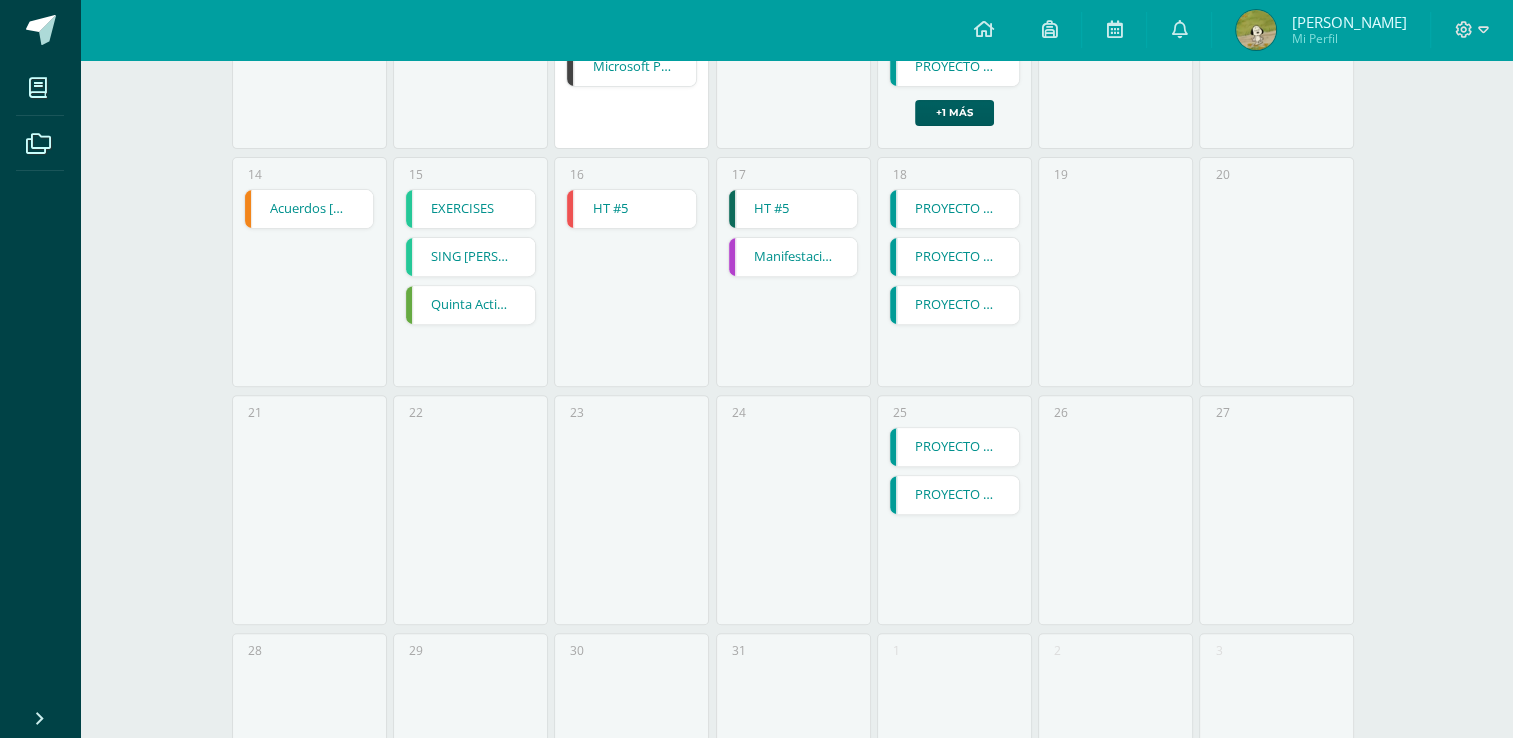 scroll, scrollTop: 852, scrollLeft: 0, axis: vertical 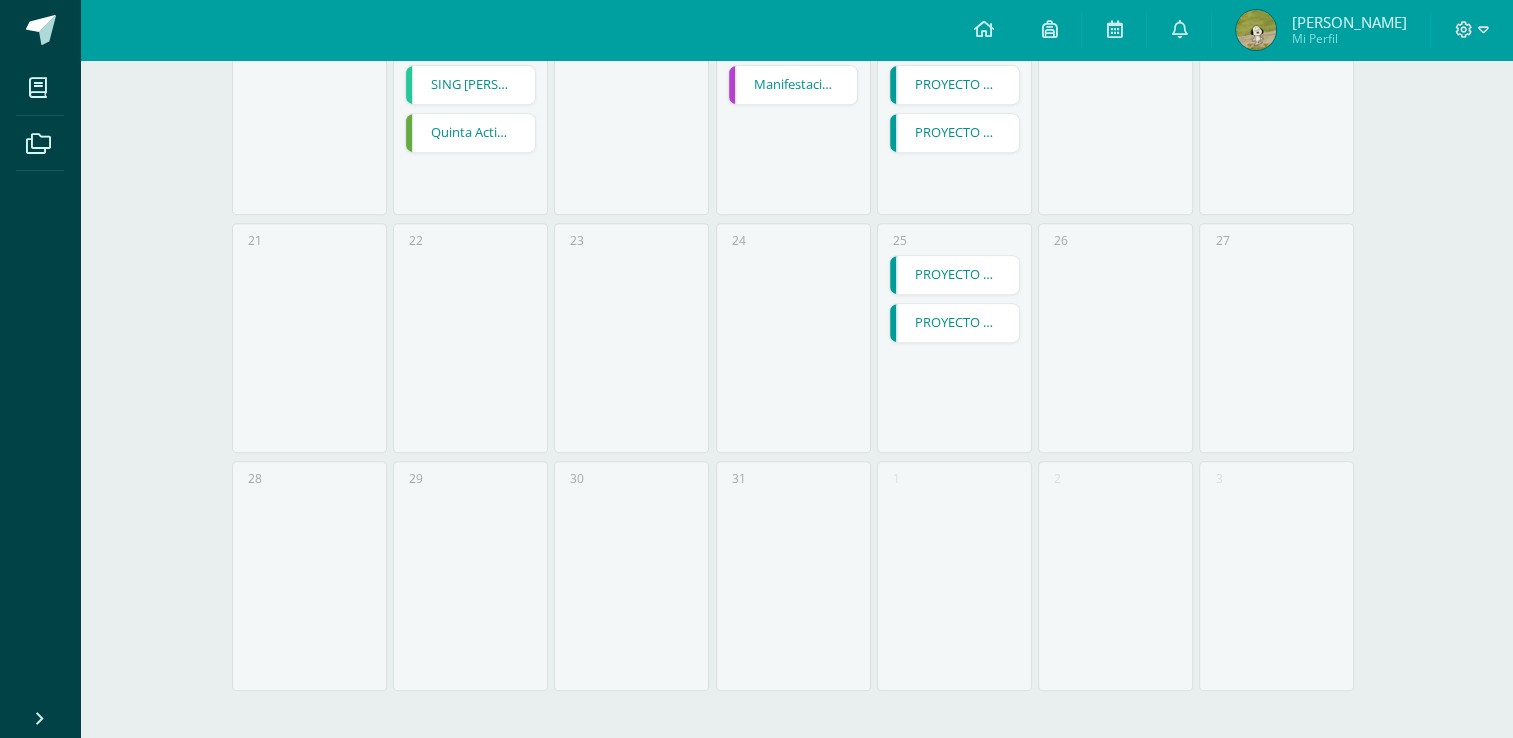 click at bounding box center (1179, 30) 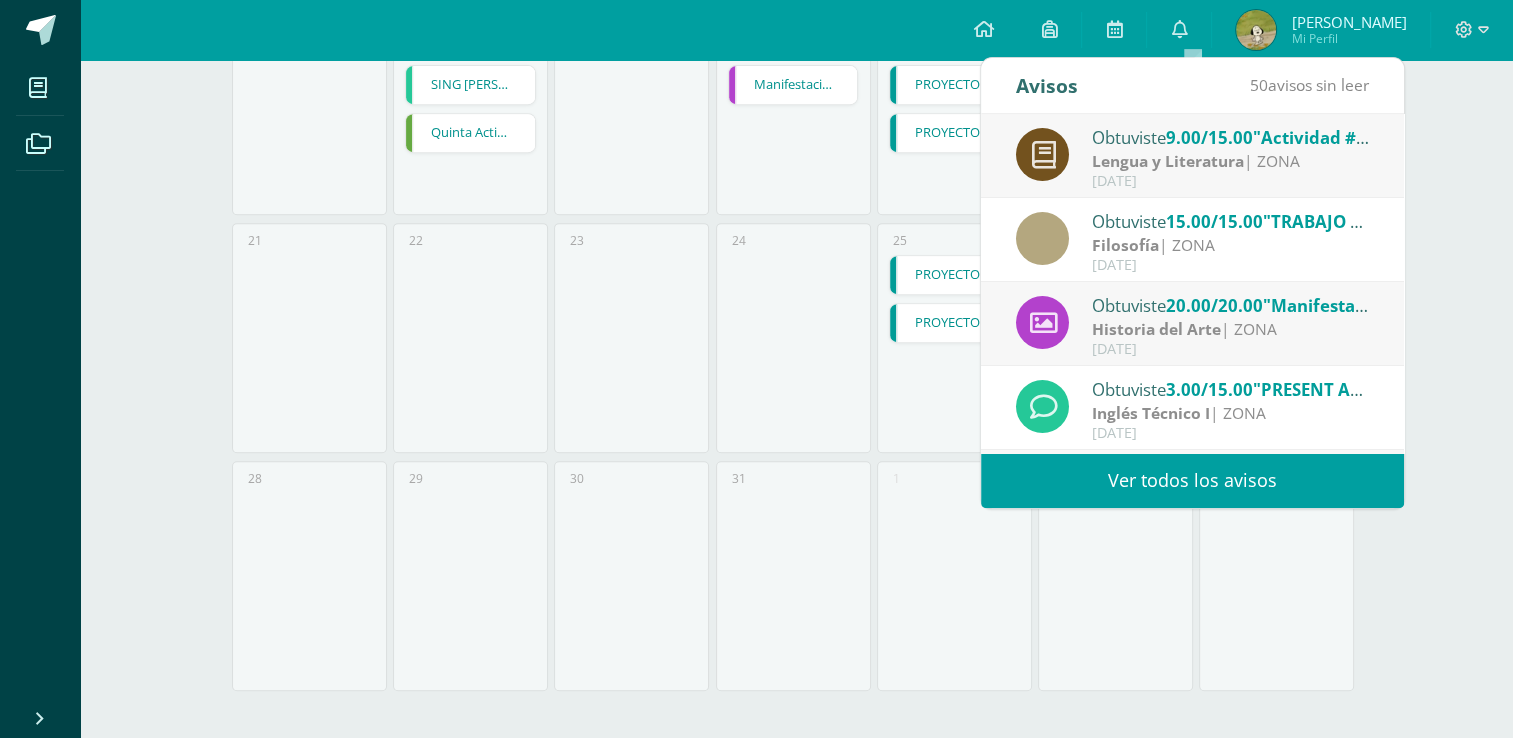click on "Ver todos los avisos" at bounding box center [1192, 480] 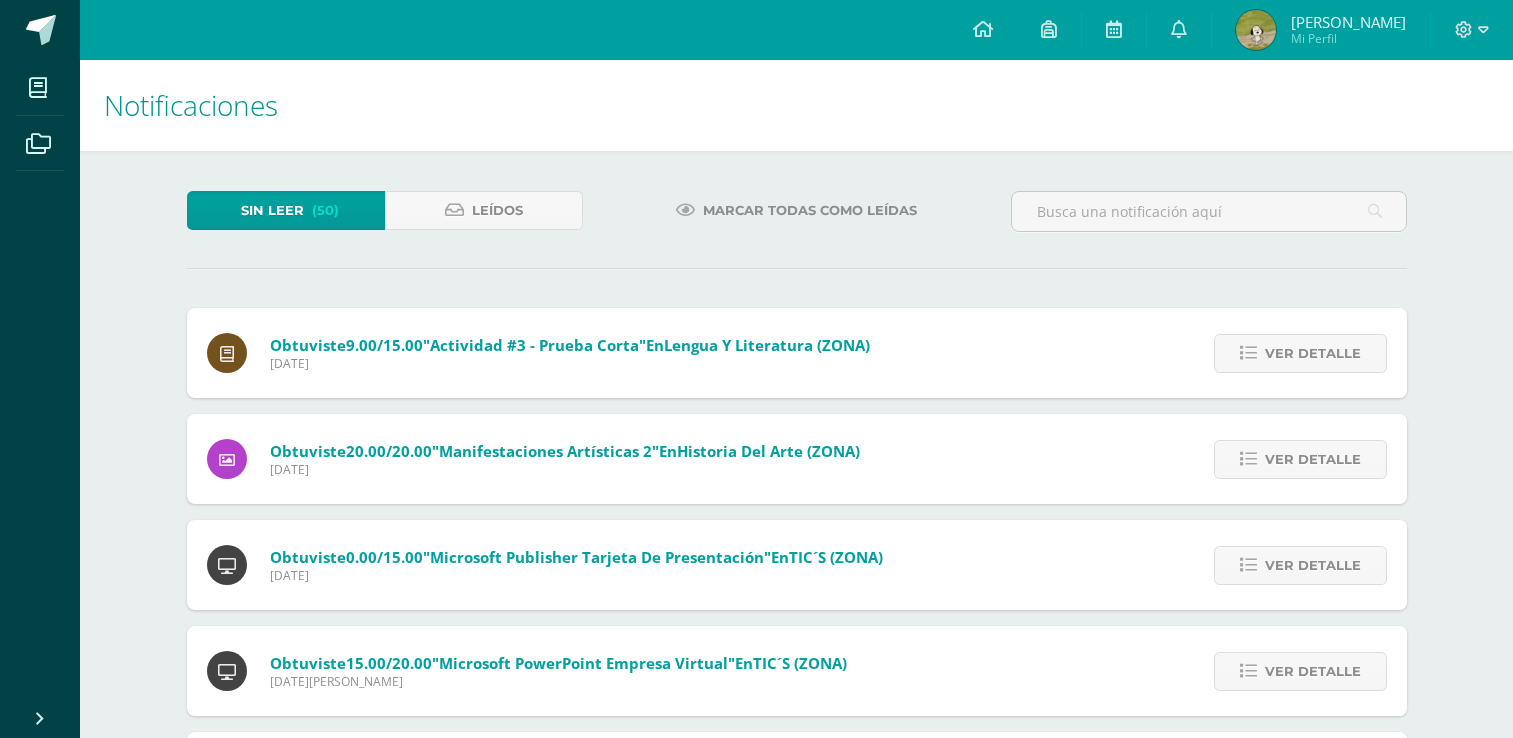 click on "Obtuviste
20.00/20.00  "Manifestaciones artísticas 2"
en
Historia del Arte (ZONA)
[DATE]
Ver detalle
Obtuviste
20.00/20.00  "Manifestaciones artísticas 2"
en
Historia del Arte" at bounding box center [797, 459] 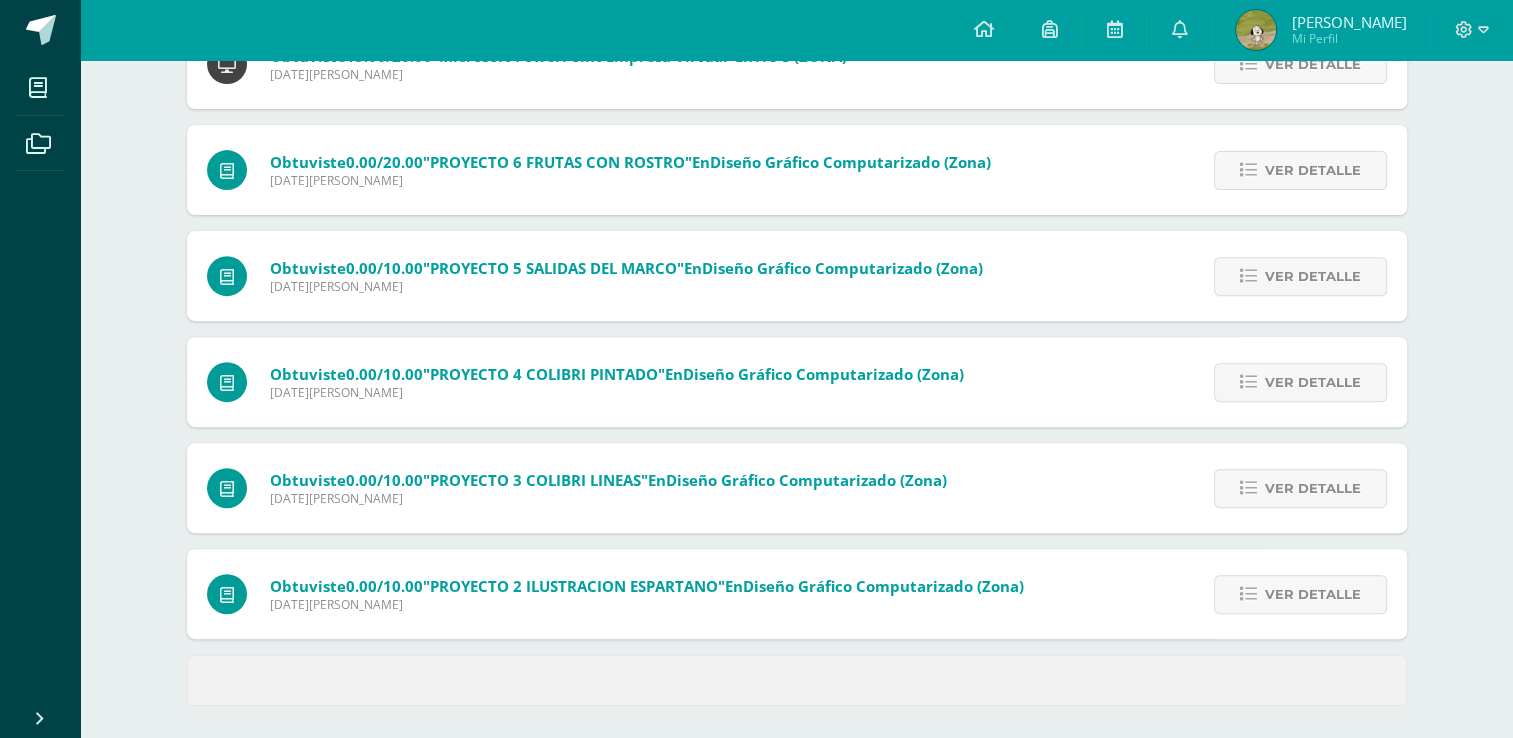 scroll, scrollTop: 720, scrollLeft: 0, axis: vertical 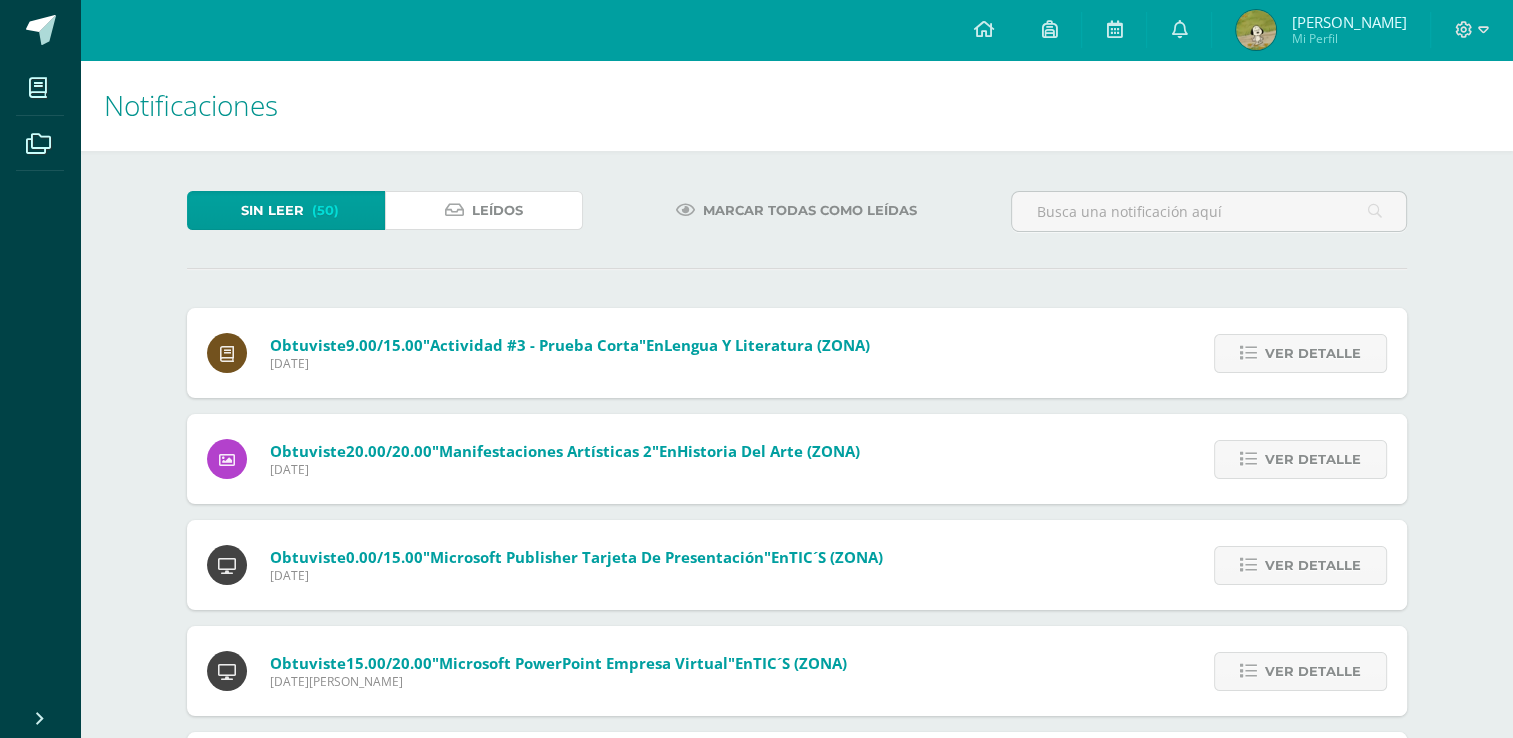 click on "Leídos" at bounding box center [497, 210] 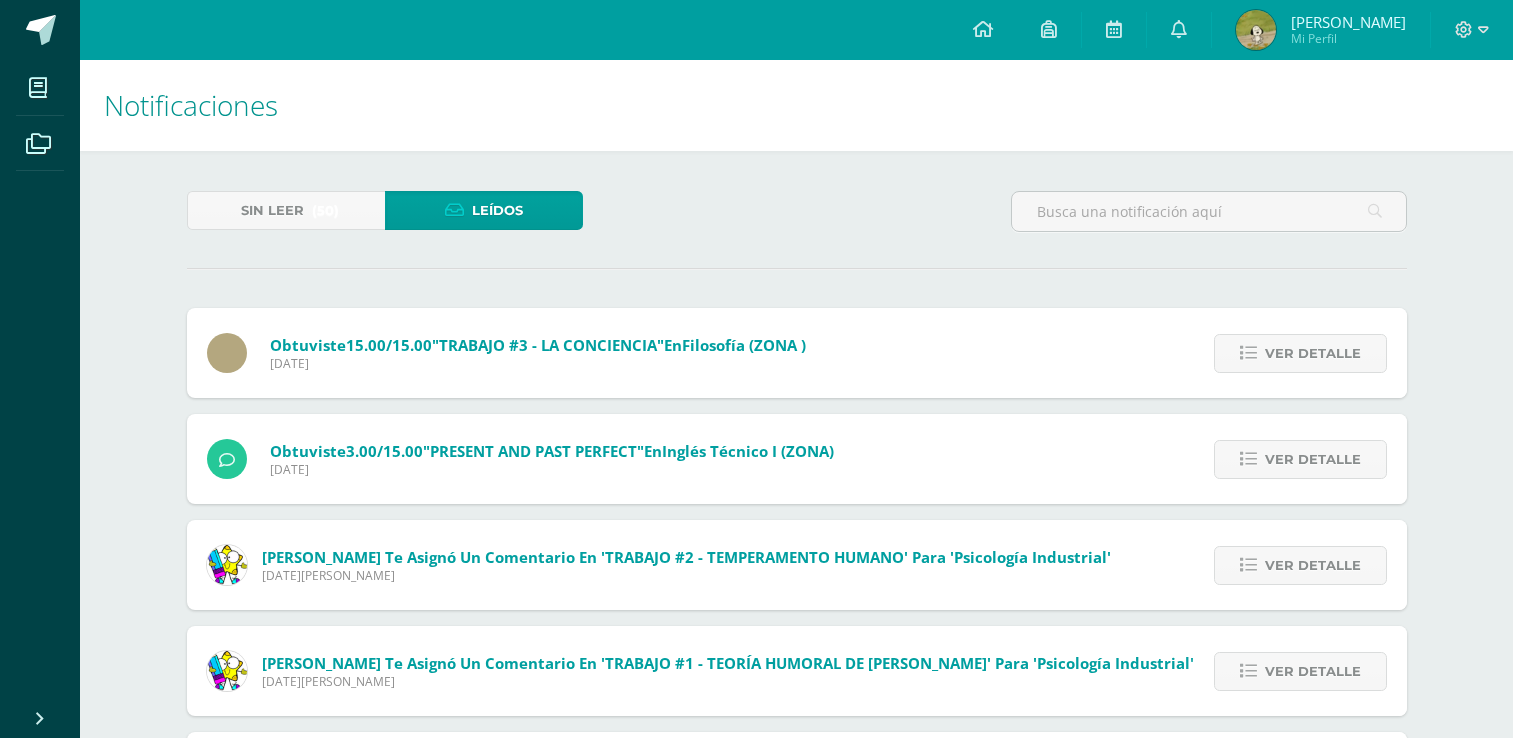 scroll, scrollTop: 0, scrollLeft: 0, axis: both 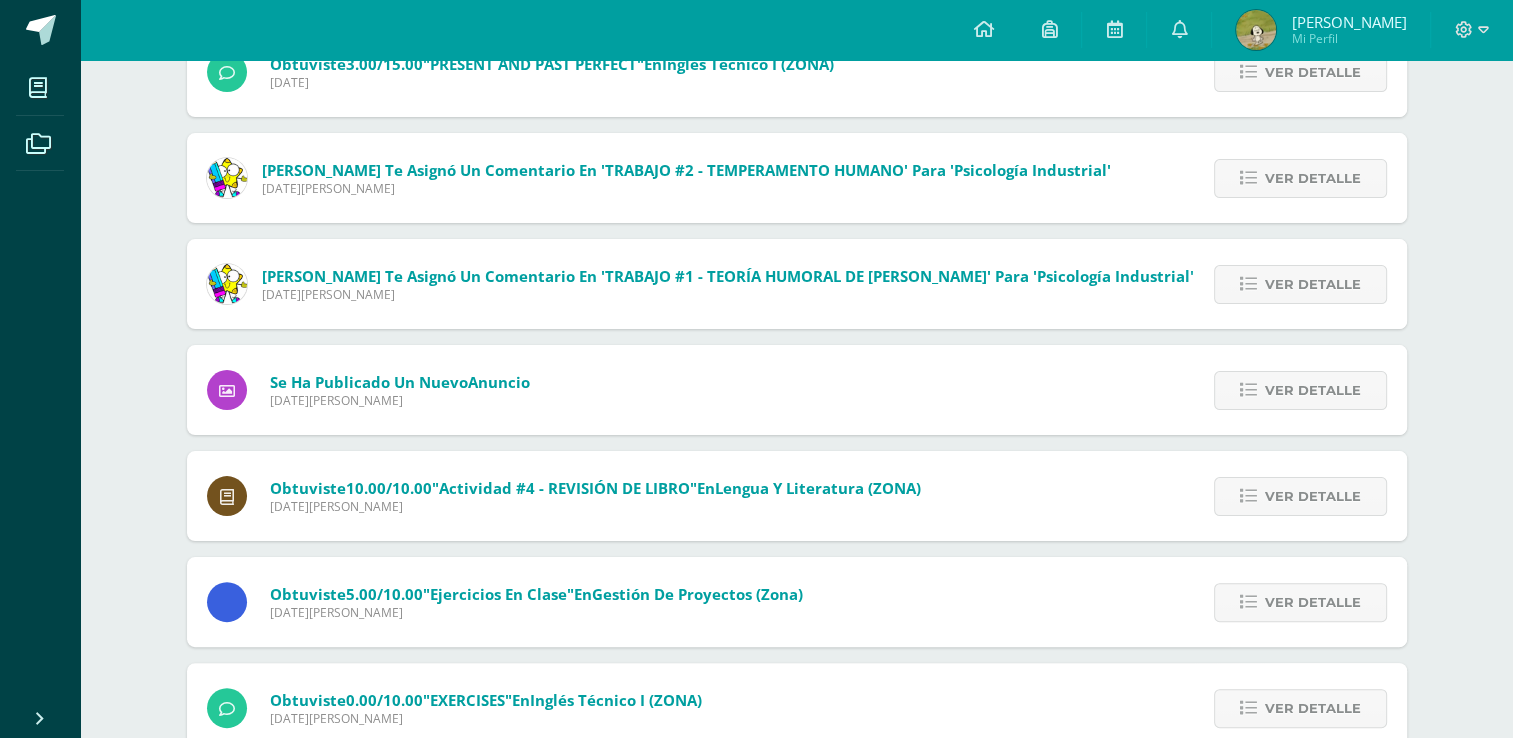 click on "Obtuviste
15.00/15.00  "TRABAJO #3 - LA CONCIENCIA"
en
Filosofía (ZONA )
[DATE]
Ver detalle
Obtuviste
15.00/15.00  "TRABAJO #3 - LA CONCIENCIA"
en
Filosofía
Obtuviste
3.00/15.00  "PRESENT AND PAST PERFECT"
en
Inglés Técnico I (ZONA)
[DATE]
Ver detalle
Obtuviste
3.00/15.00  "PRESENT AND PAST PERFECT"
en
Inglés Técnico I [PERSON_NAME]    te asignó un comentario en 'TRABAJO #2 - TEMPERAMENTO HUMANO' para 'Psicología Industrial'
[DATE][PERSON_NAME]
Ver detalle
[PERSON_NAME]  te asignó un comentario en  Ver detalle Anuncio" at bounding box center [797, 476] 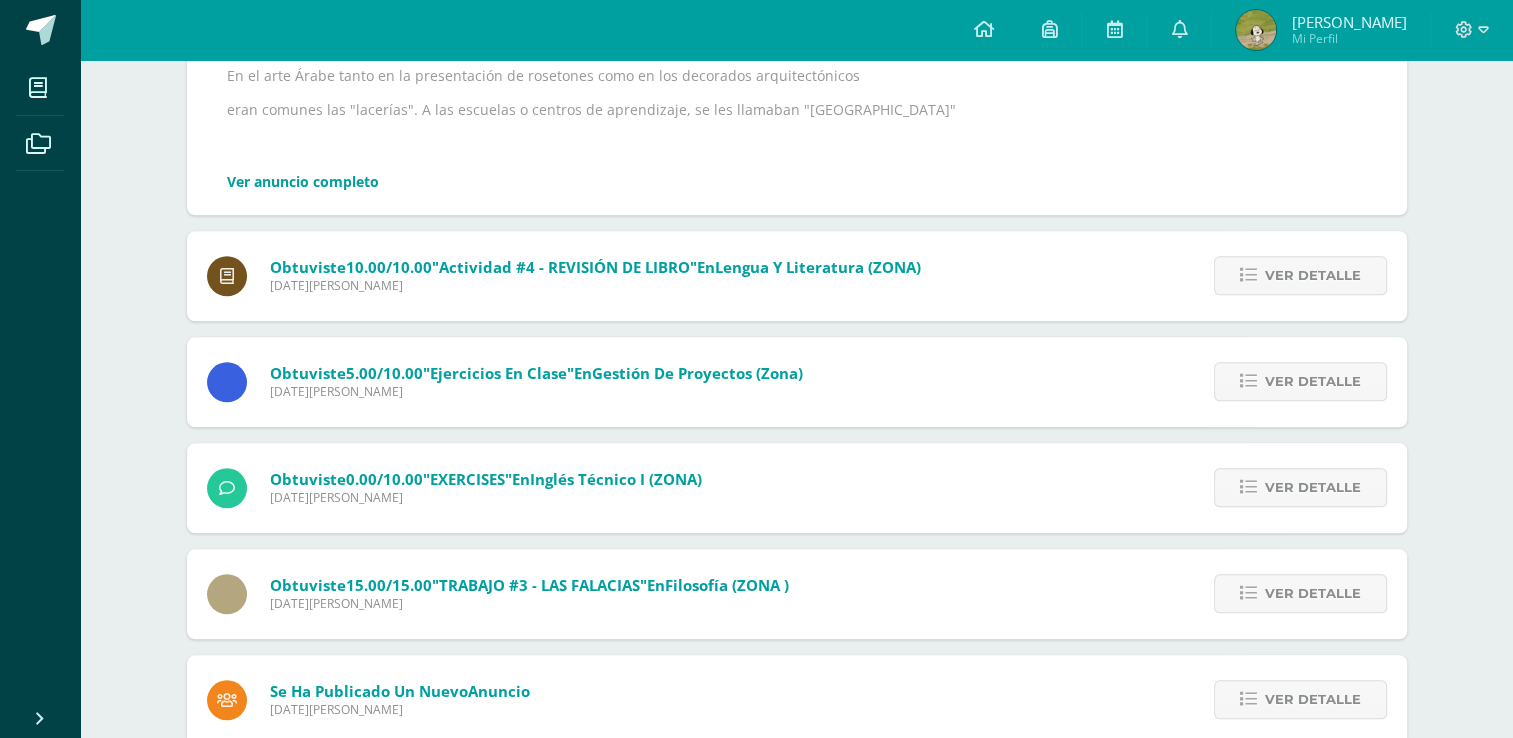scroll, scrollTop: 1846, scrollLeft: 0, axis: vertical 